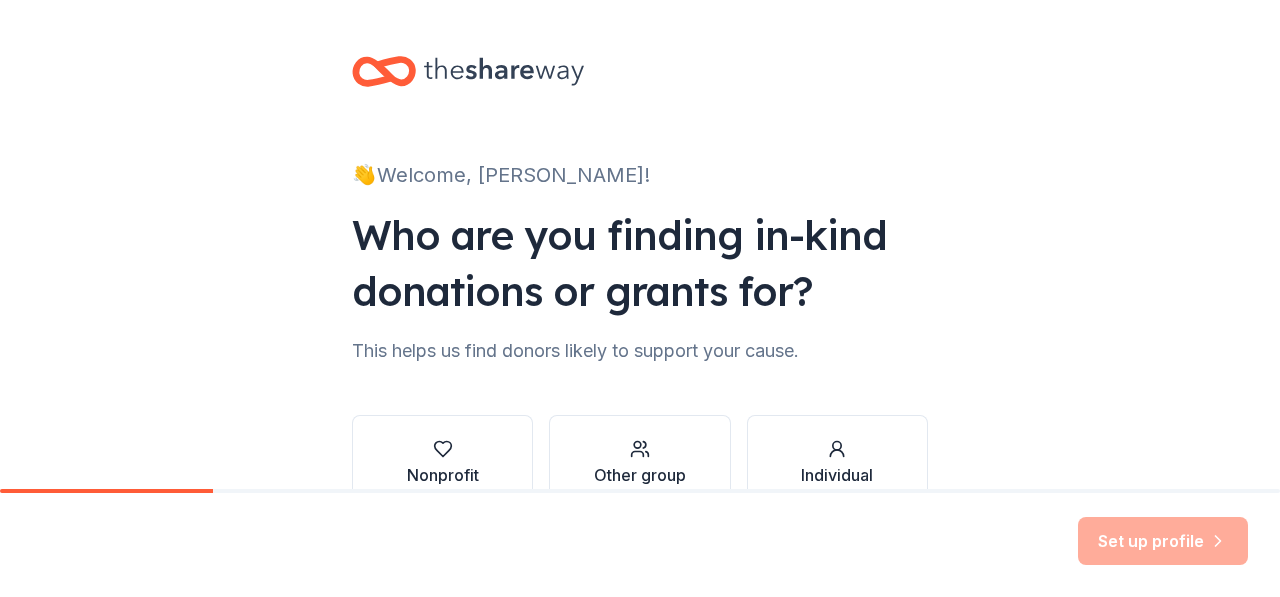scroll, scrollTop: 0, scrollLeft: 0, axis: both 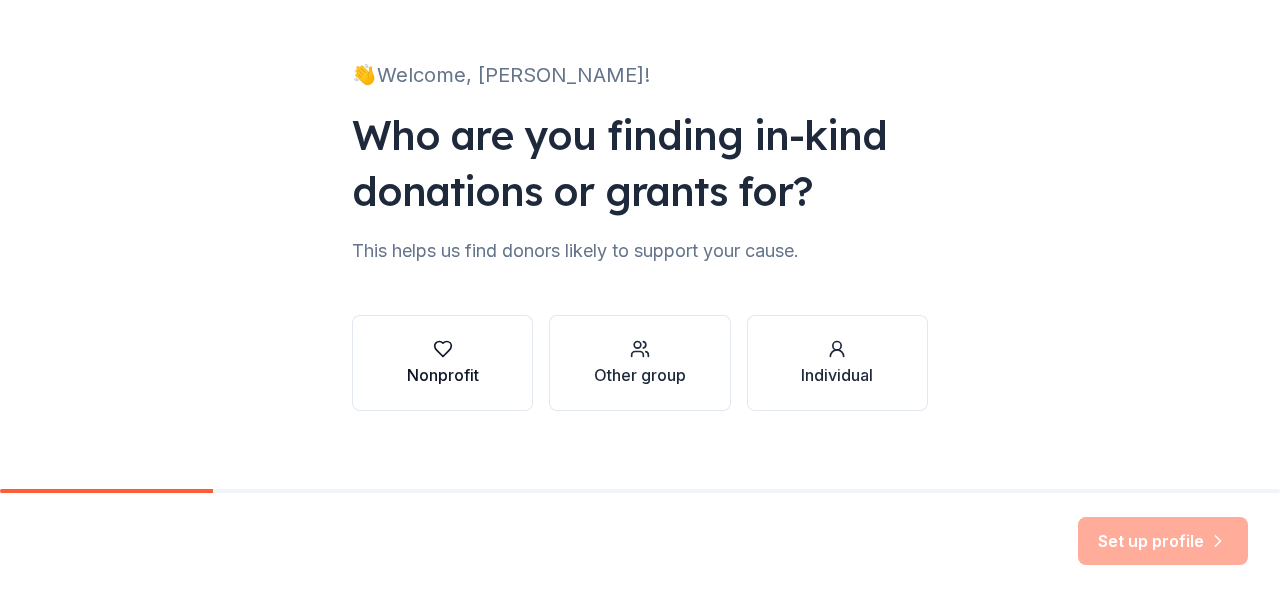 click on "Nonprofit" at bounding box center (442, 363) 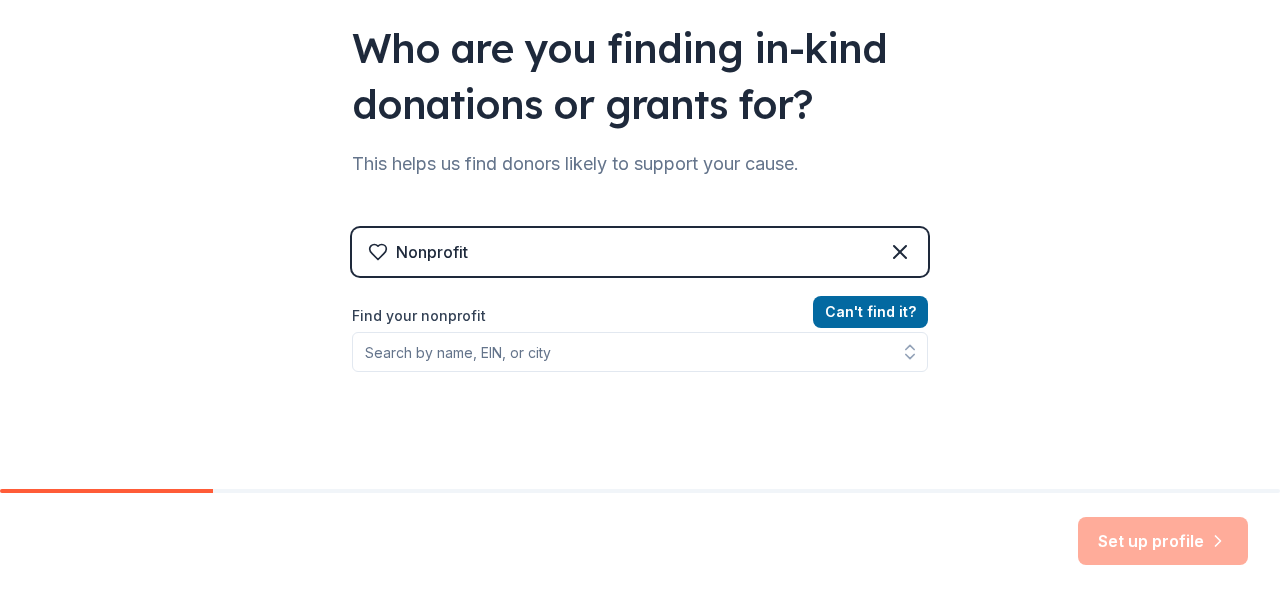 scroll, scrollTop: 188, scrollLeft: 0, axis: vertical 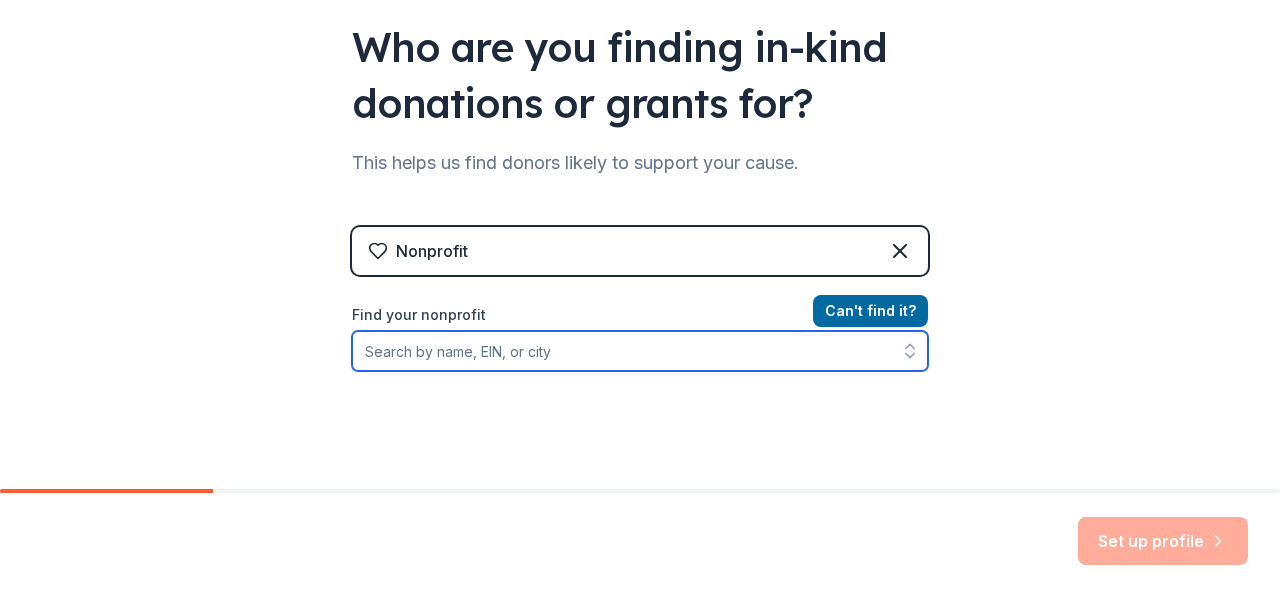click on "Find your nonprofit" at bounding box center (640, 351) 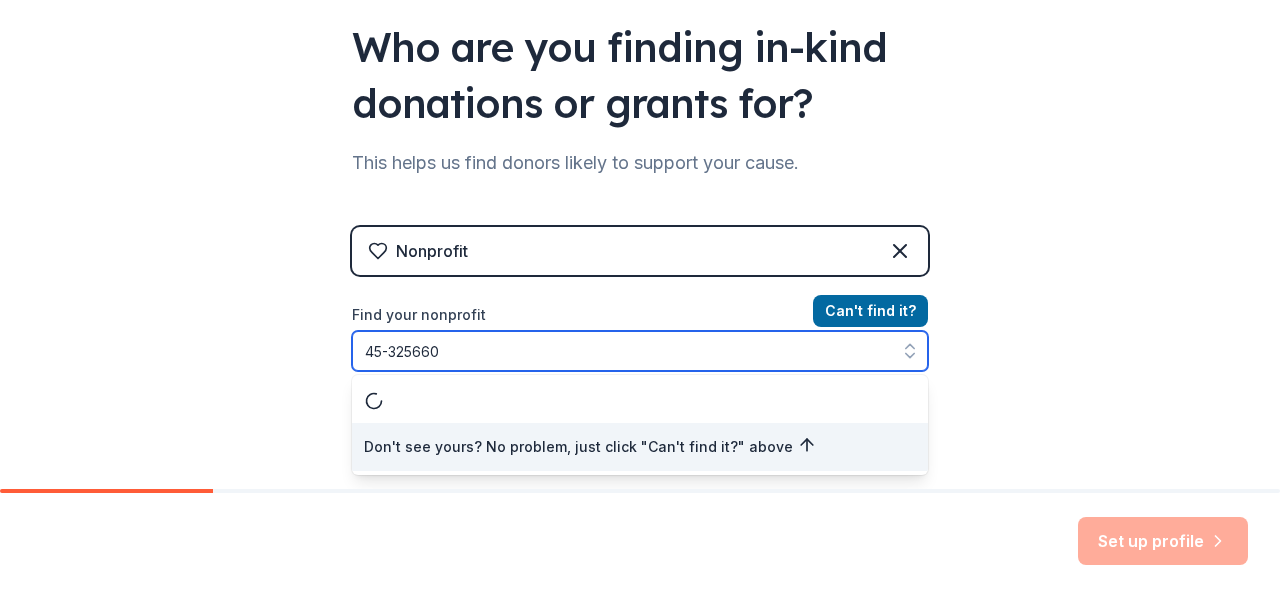 type on "45-3256601" 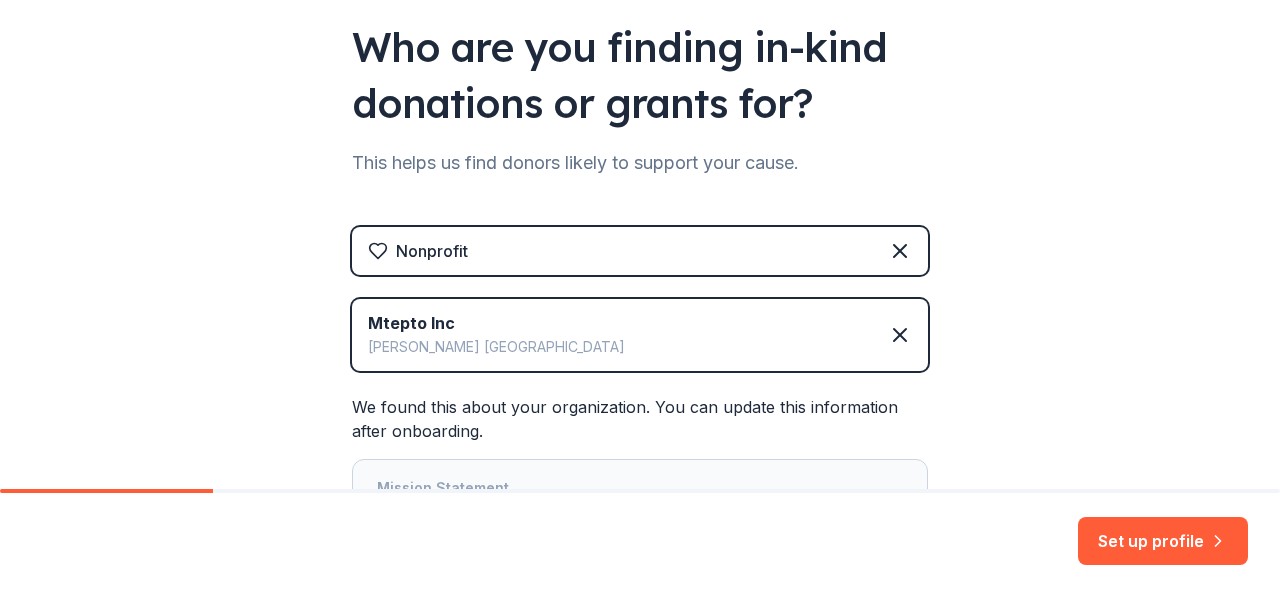 scroll, scrollTop: 411, scrollLeft: 0, axis: vertical 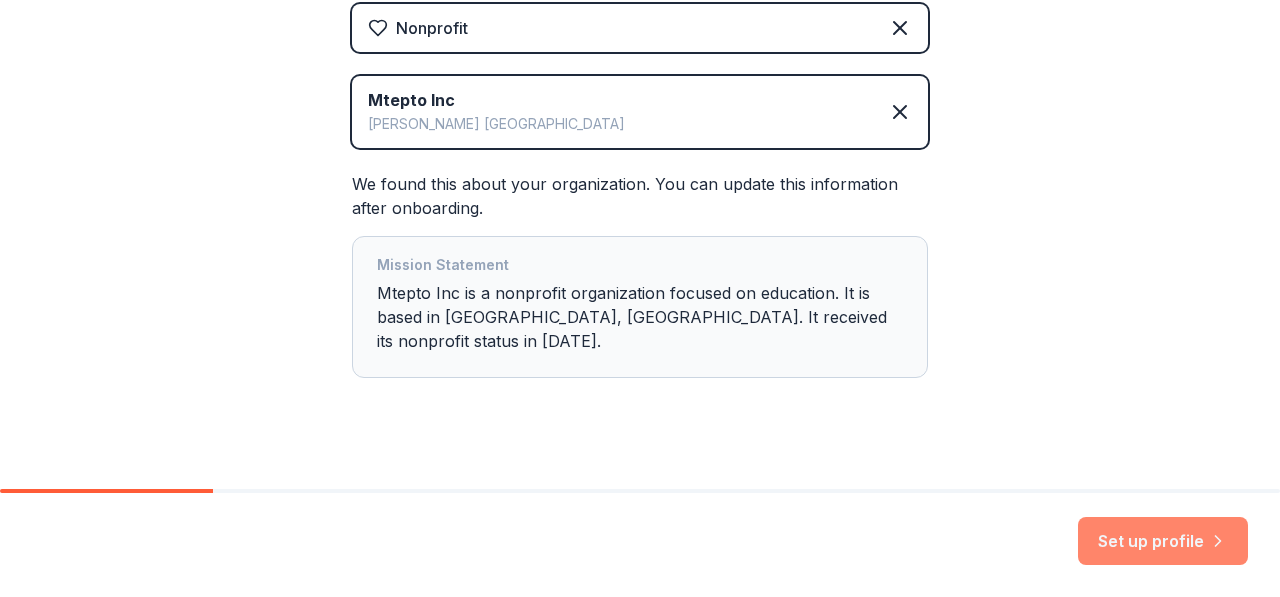 click on "Set up profile" at bounding box center (1163, 541) 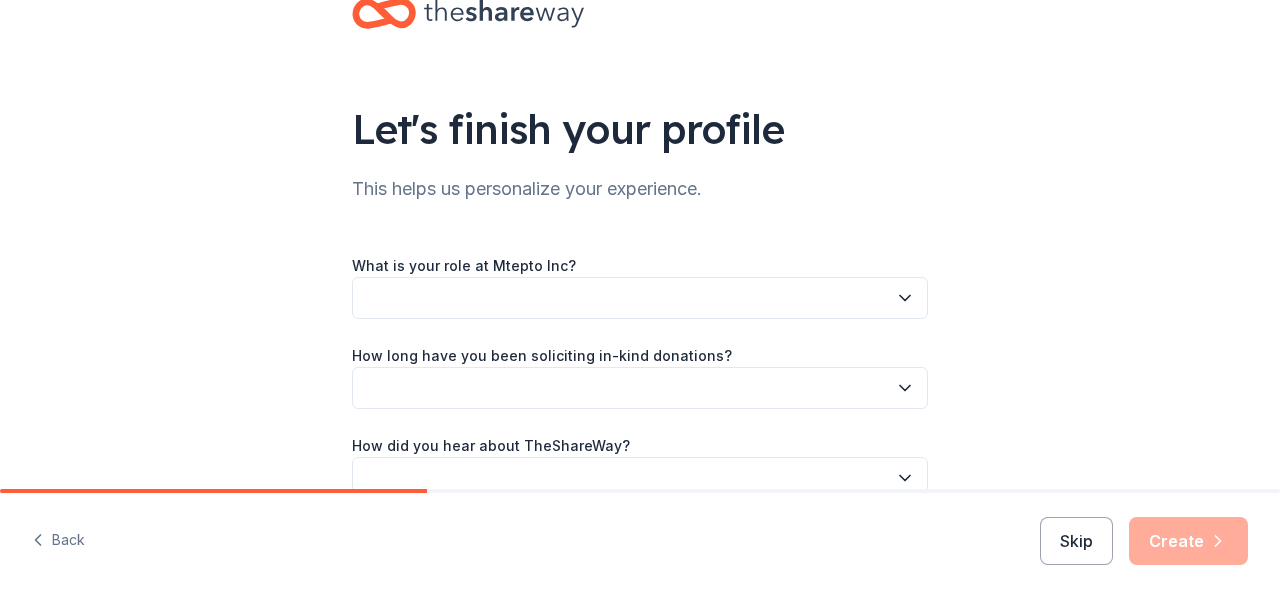 scroll, scrollTop: 59, scrollLeft: 0, axis: vertical 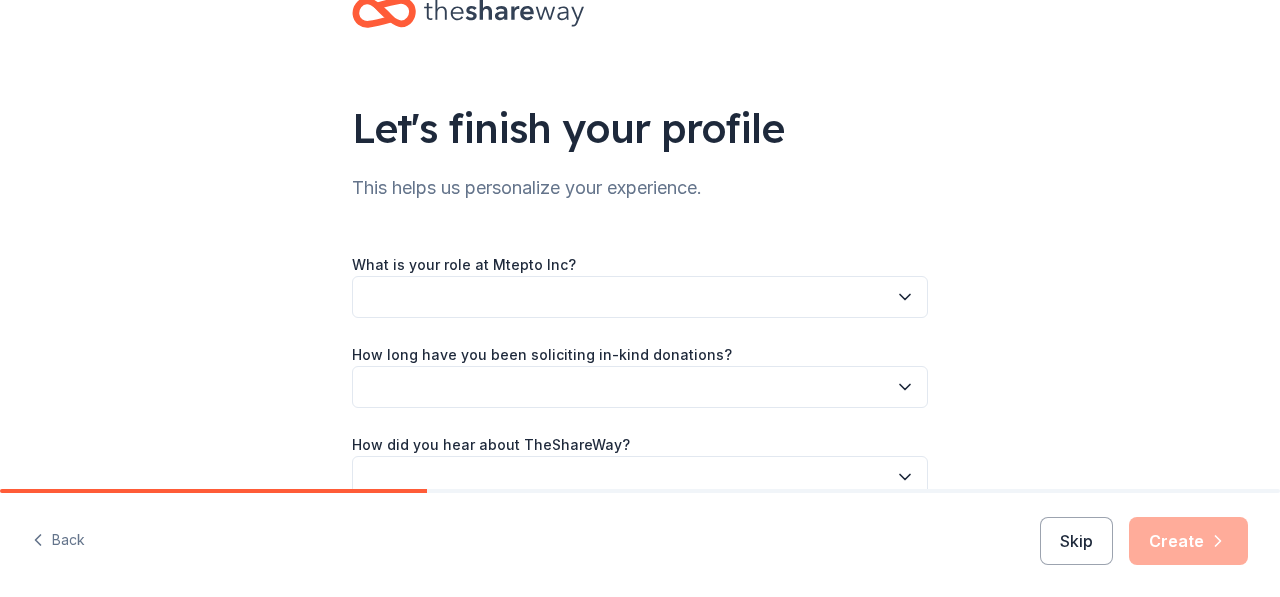 click at bounding box center [640, 297] 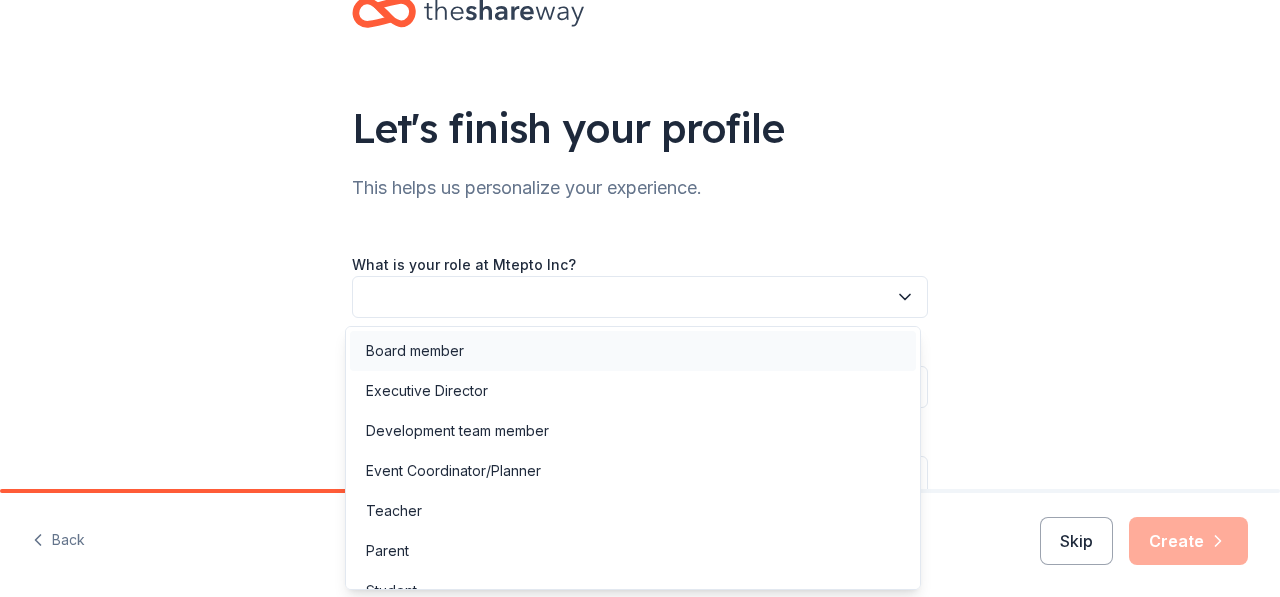 click on "Board member" at bounding box center [415, 351] 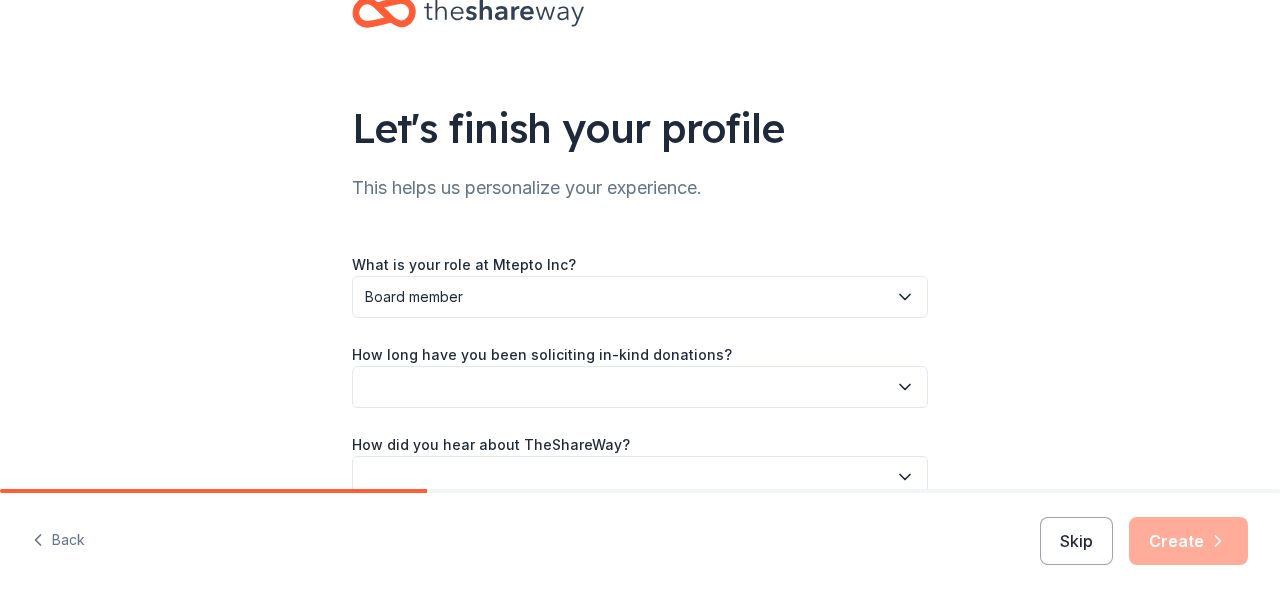 click on "Board member" at bounding box center [626, 297] 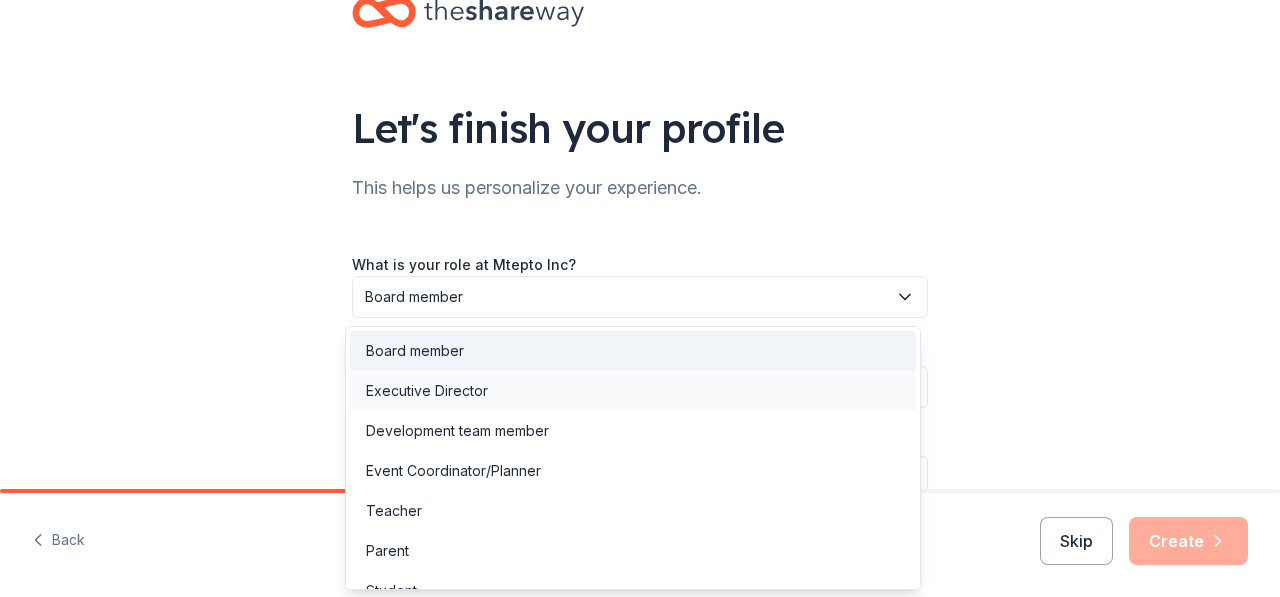 scroll, scrollTop: 65, scrollLeft: 0, axis: vertical 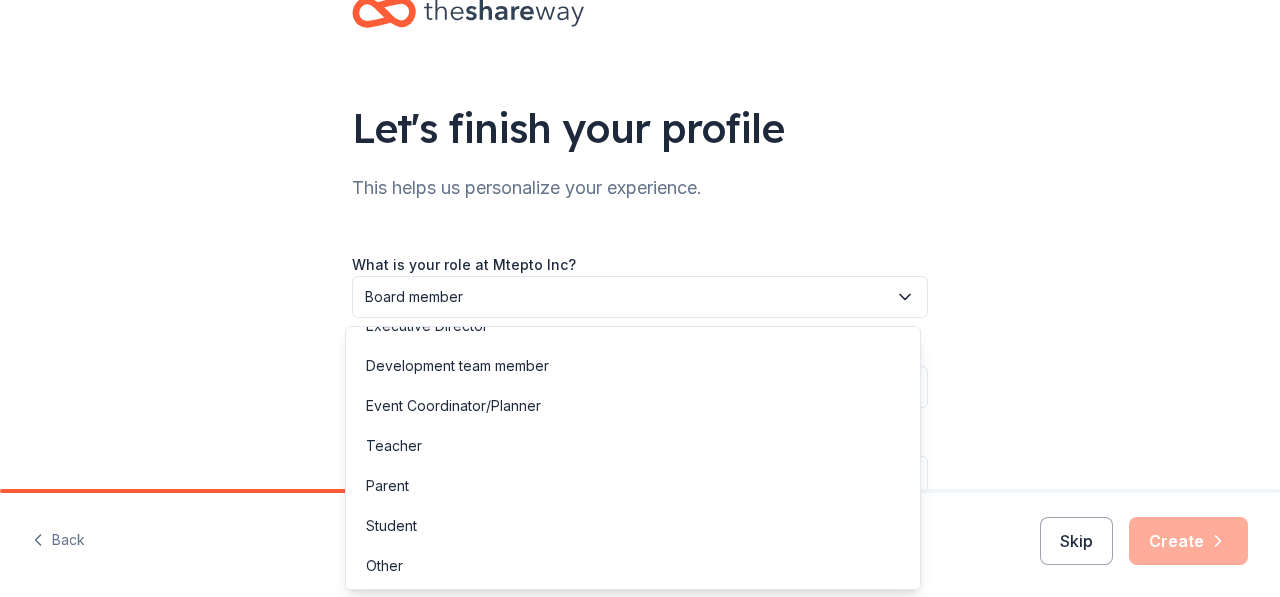 click on "Let's finish your profile This helps us personalize your experience. What is your role at Mtepto Inc? Board member How long have you been soliciting in-kind donations? How did you hear about TheShareWay?" at bounding box center [640, 267] 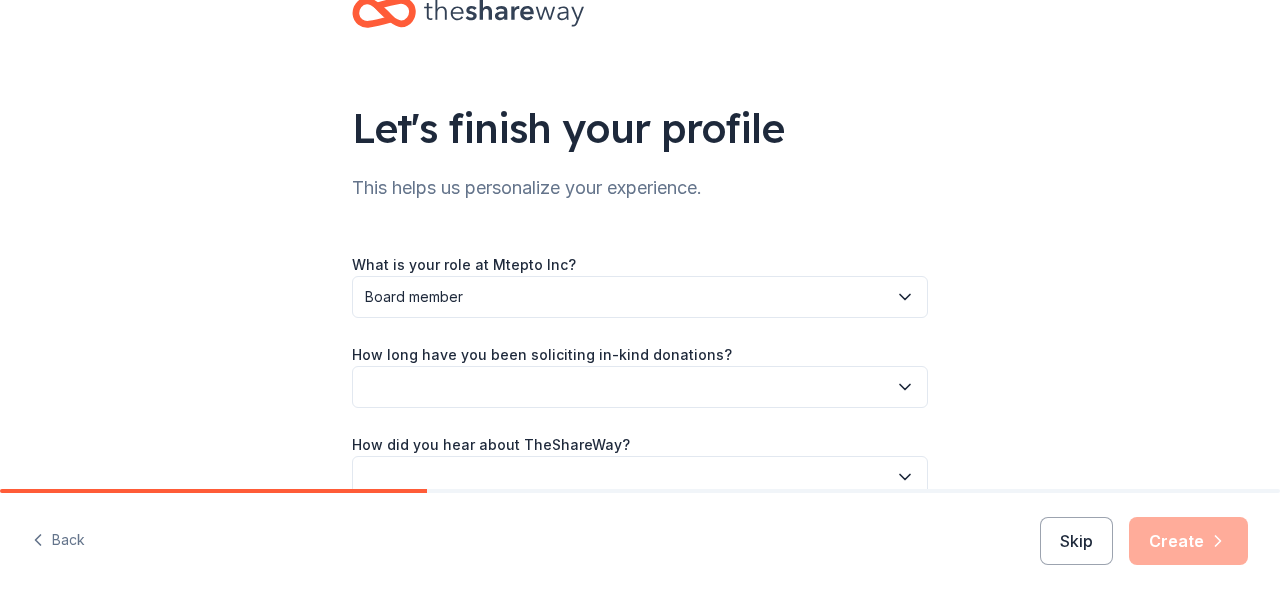 scroll, scrollTop: 164, scrollLeft: 0, axis: vertical 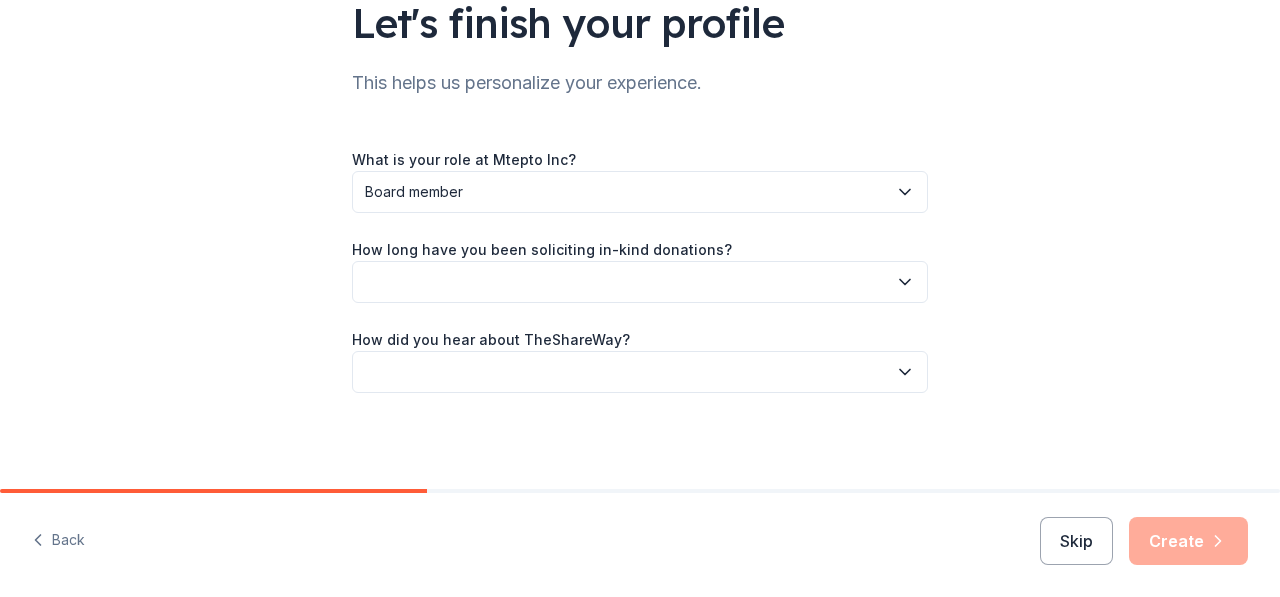 click at bounding box center (640, 282) 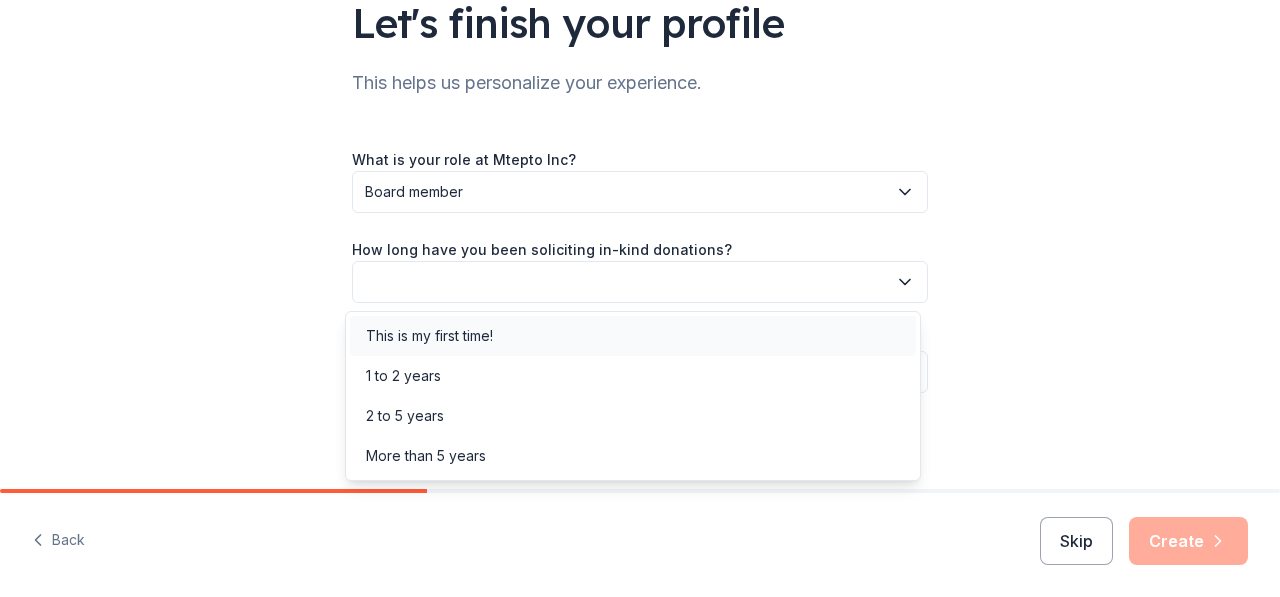 click on "This is my first time!" at bounding box center (429, 336) 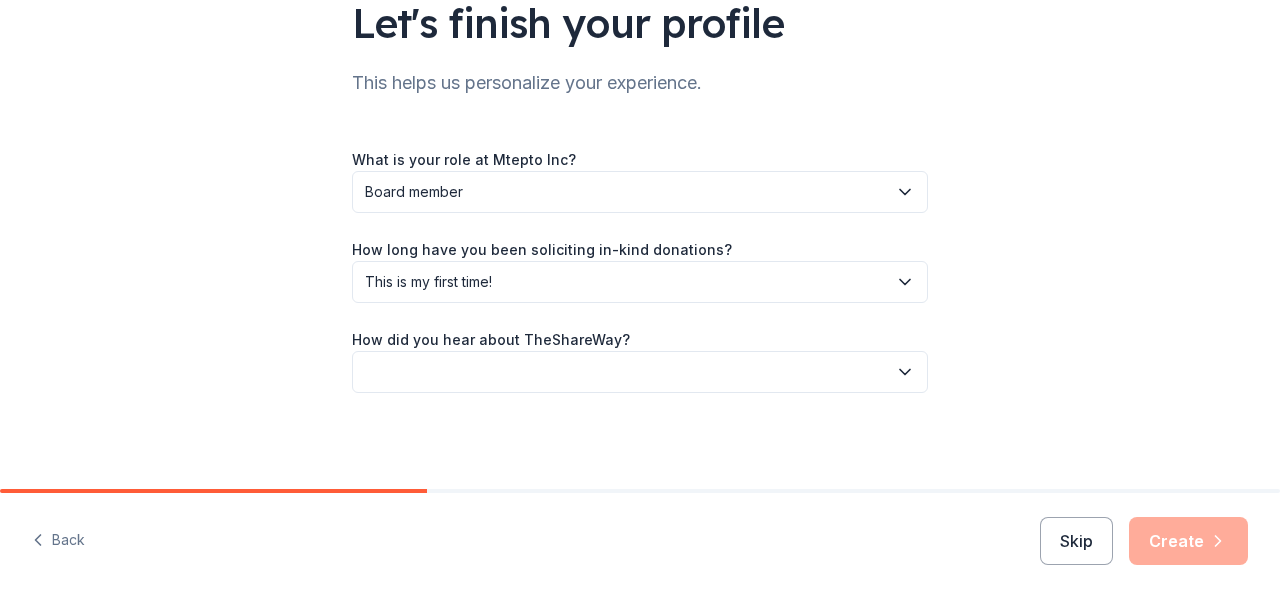 click at bounding box center (640, 372) 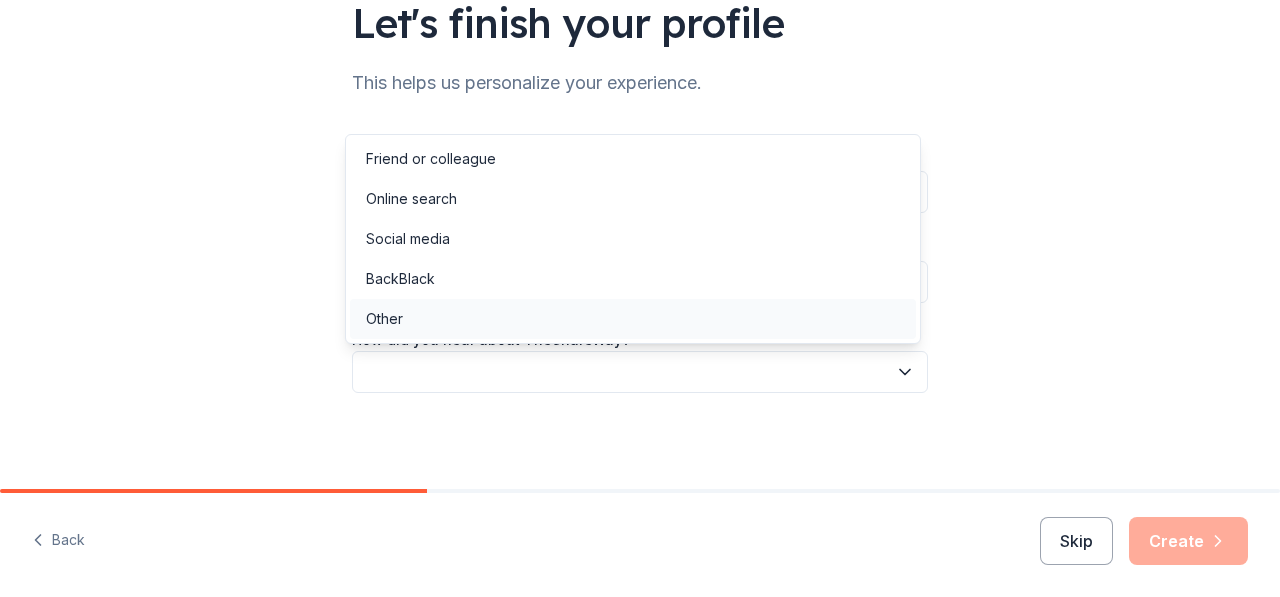 click on "Other" at bounding box center (633, 319) 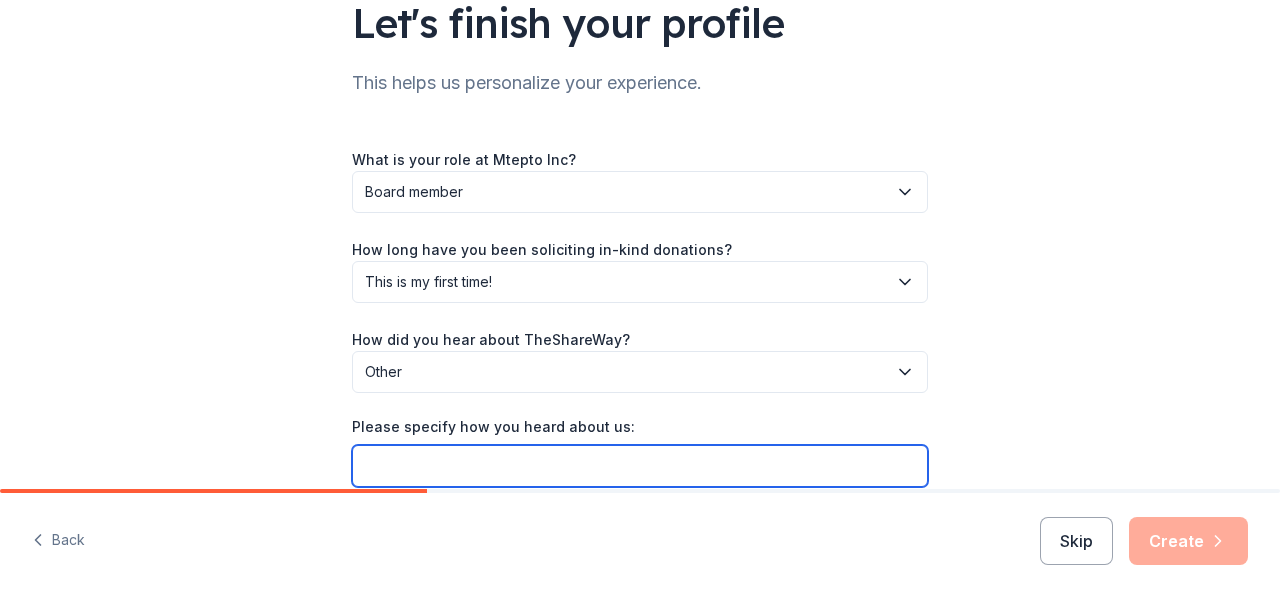 click on "Please specify how you heard about us:" at bounding box center (640, 466) 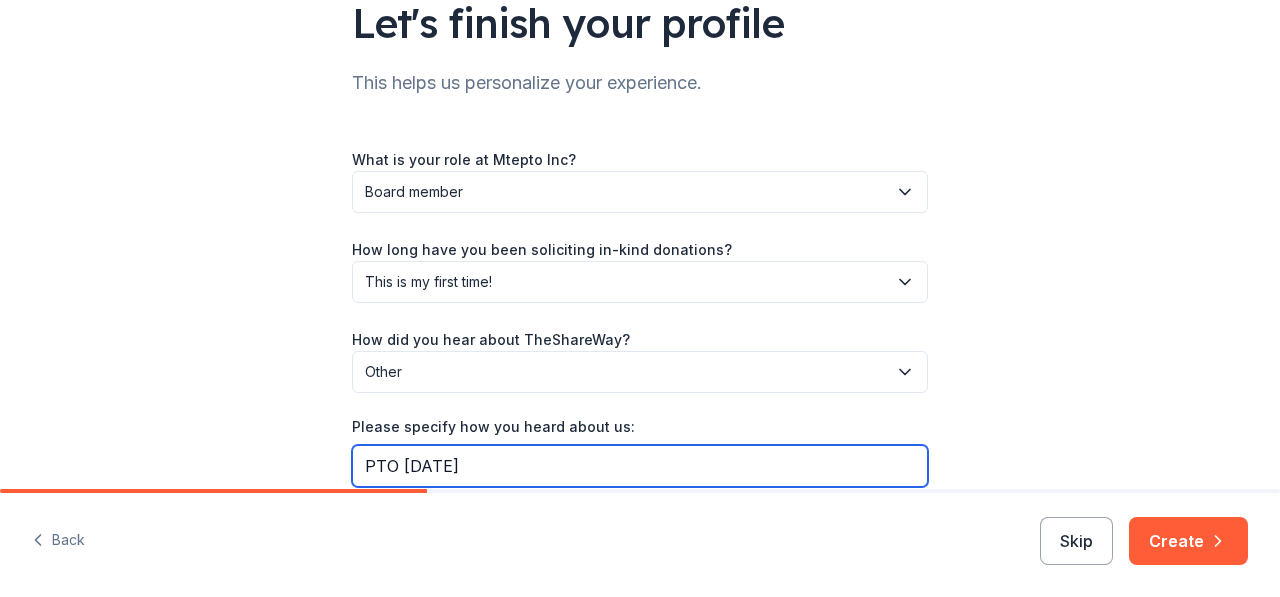 scroll, scrollTop: 256, scrollLeft: 0, axis: vertical 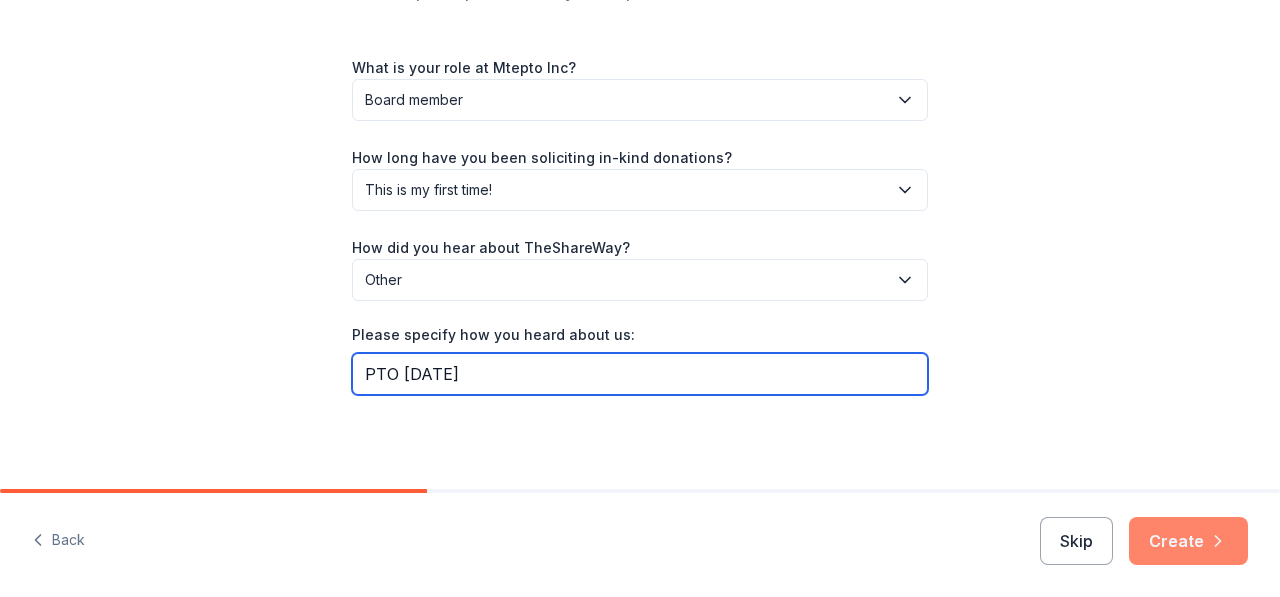 type on "PTO Today" 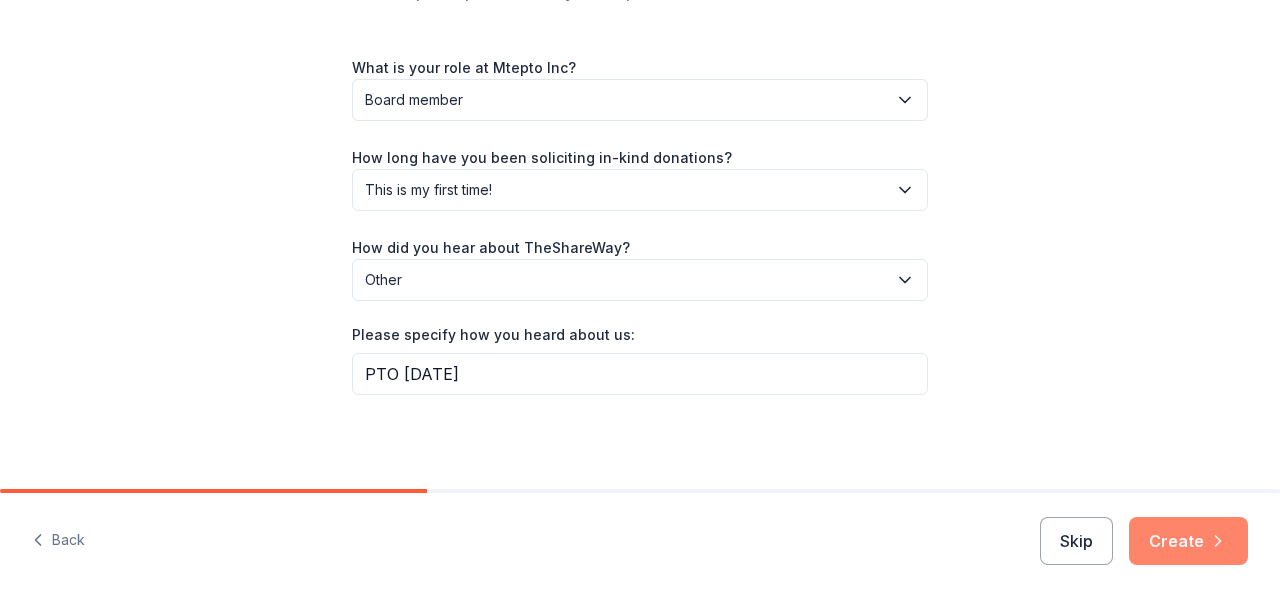 click on "Create" at bounding box center [1188, 541] 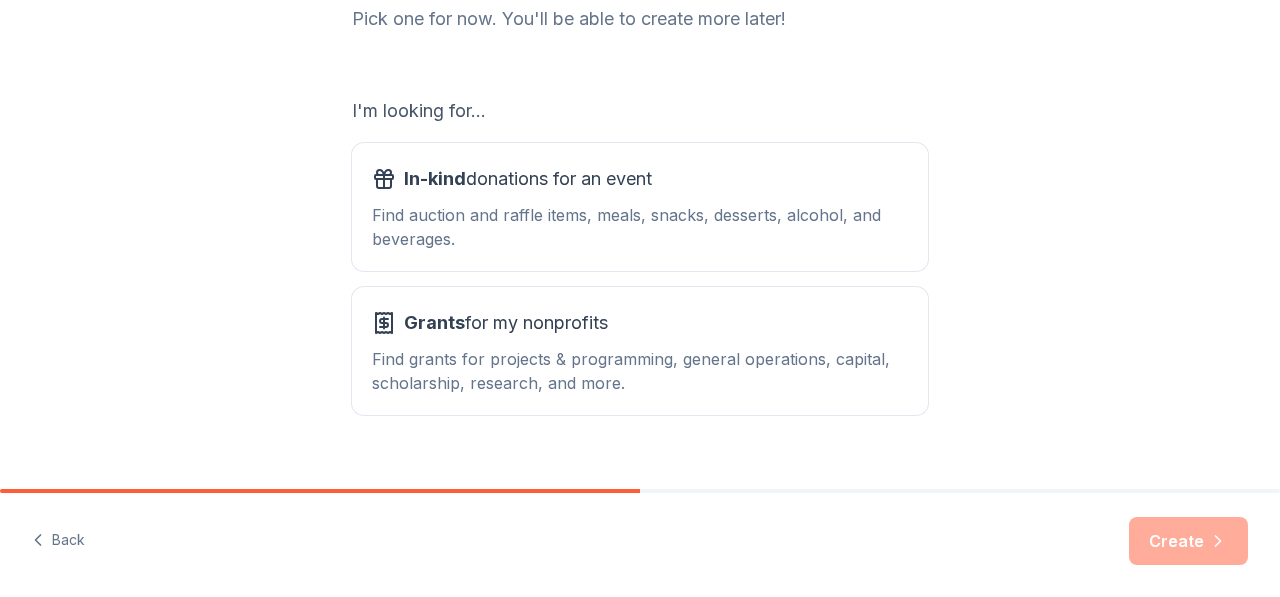 scroll, scrollTop: 286, scrollLeft: 0, axis: vertical 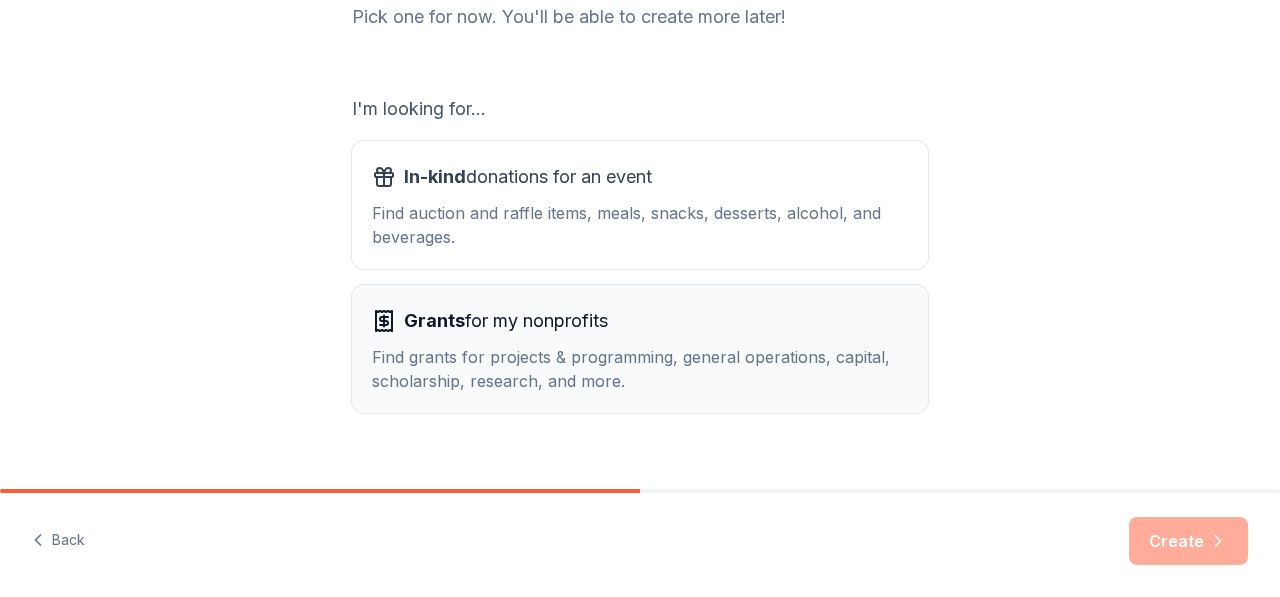 click on "Grants  for my nonprofits" at bounding box center (506, 321) 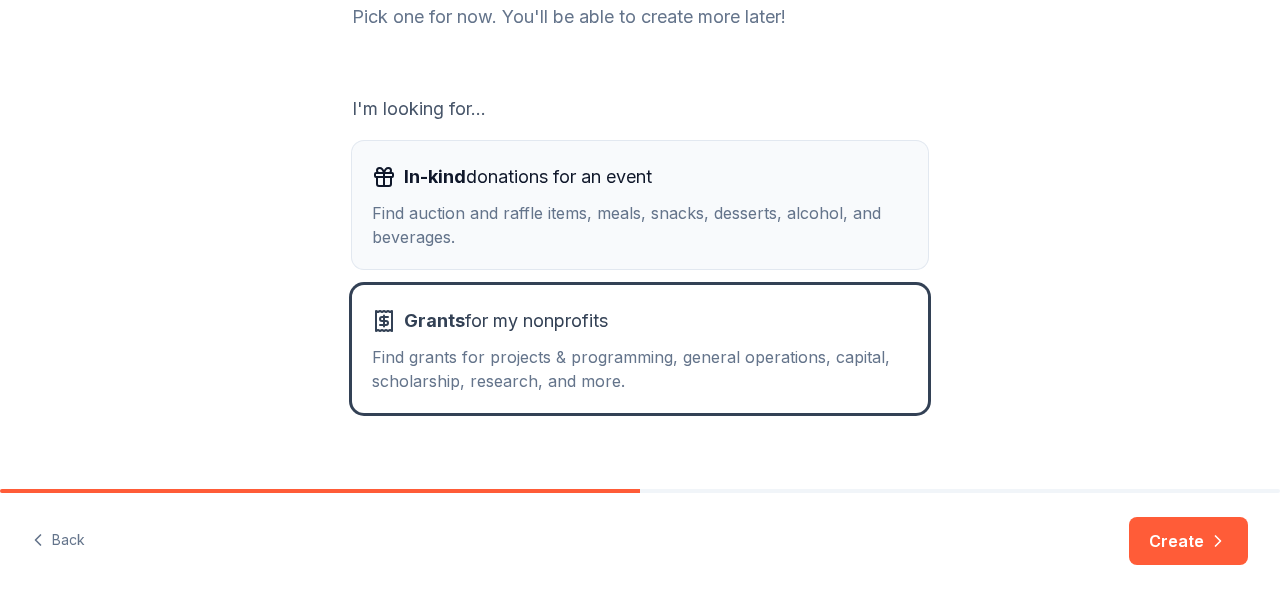 click on "Find auction and raffle items, meals, snacks, desserts, alcohol, and beverages." at bounding box center (640, 225) 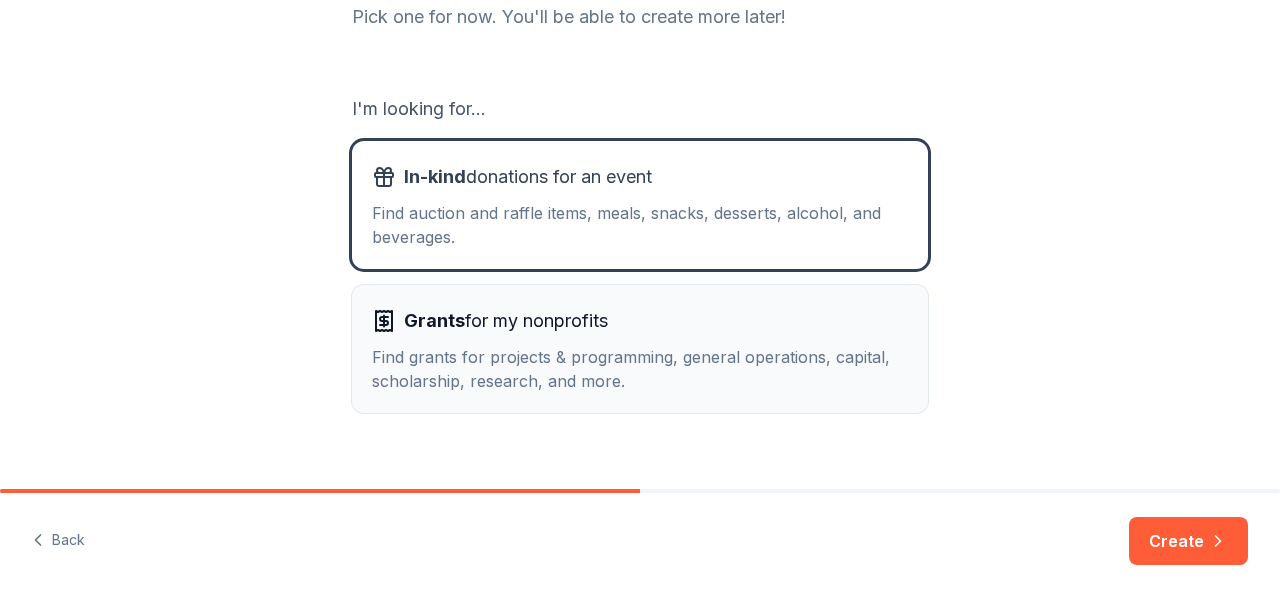 click on "Grants  for my nonprofits" at bounding box center (640, 321) 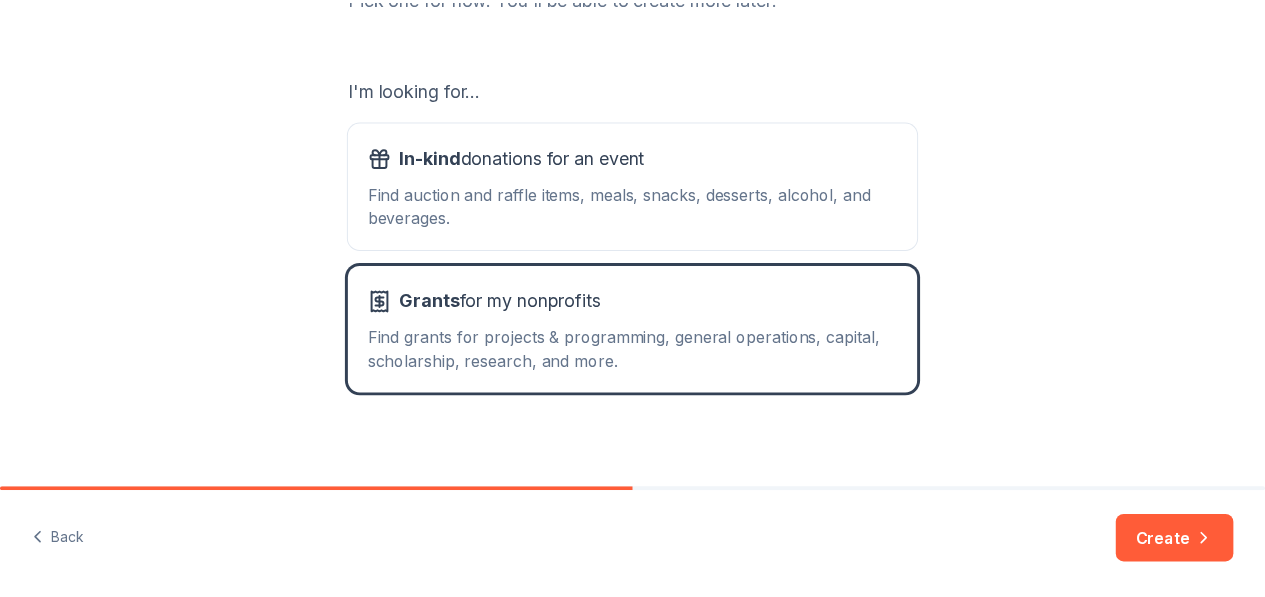 scroll, scrollTop: 318, scrollLeft: 0, axis: vertical 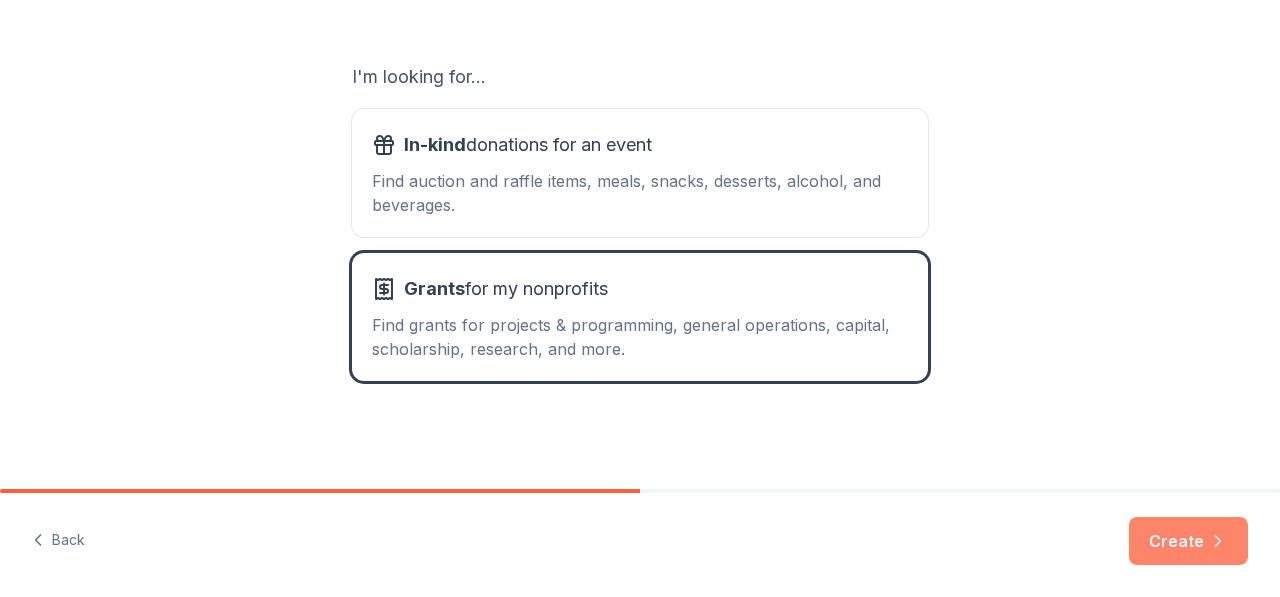 click on "Create" at bounding box center (1188, 541) 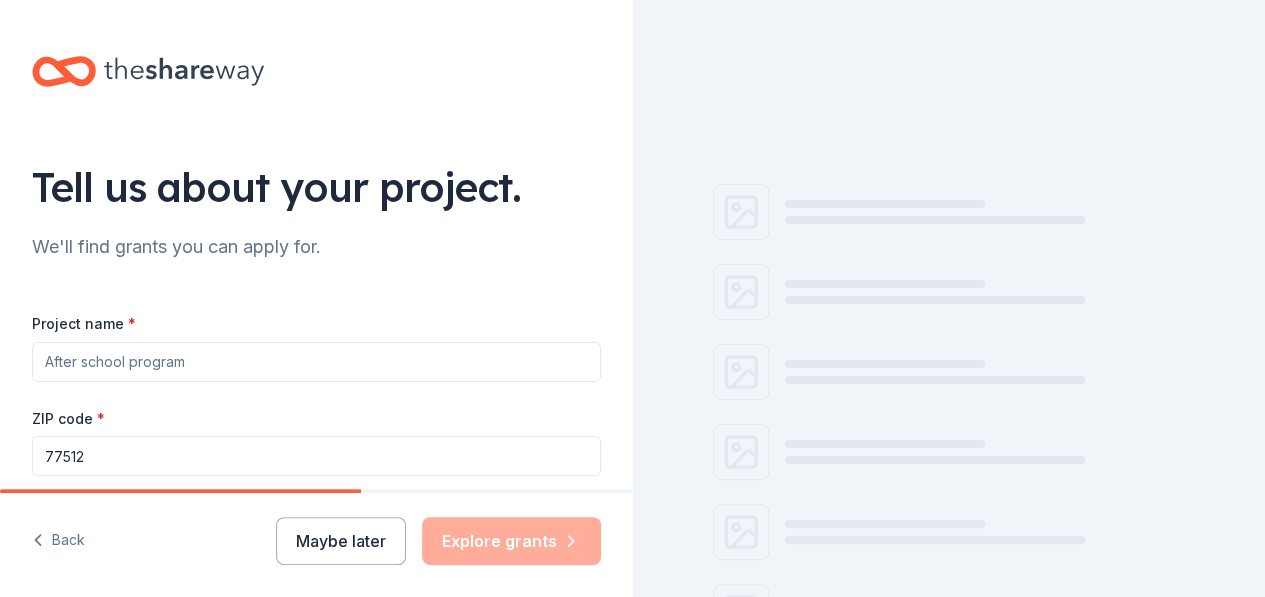 scroll, scrollTop: 12, scrollLeft: 0, axis: vertical 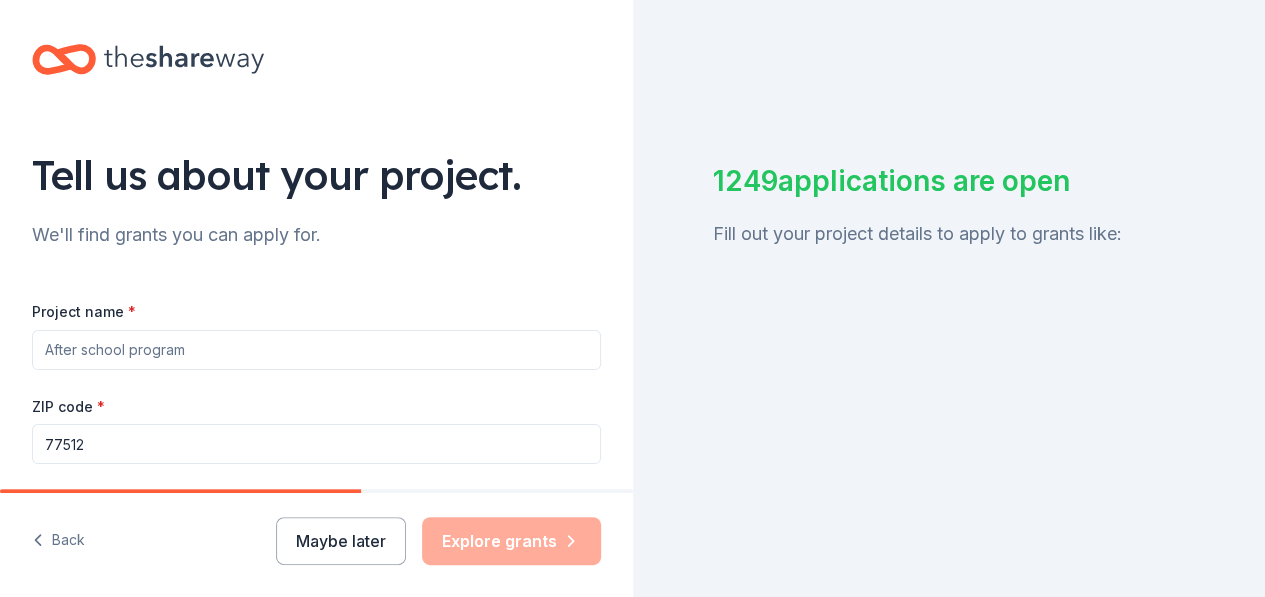 click on "Project name *" at bounding box center (316, 350) 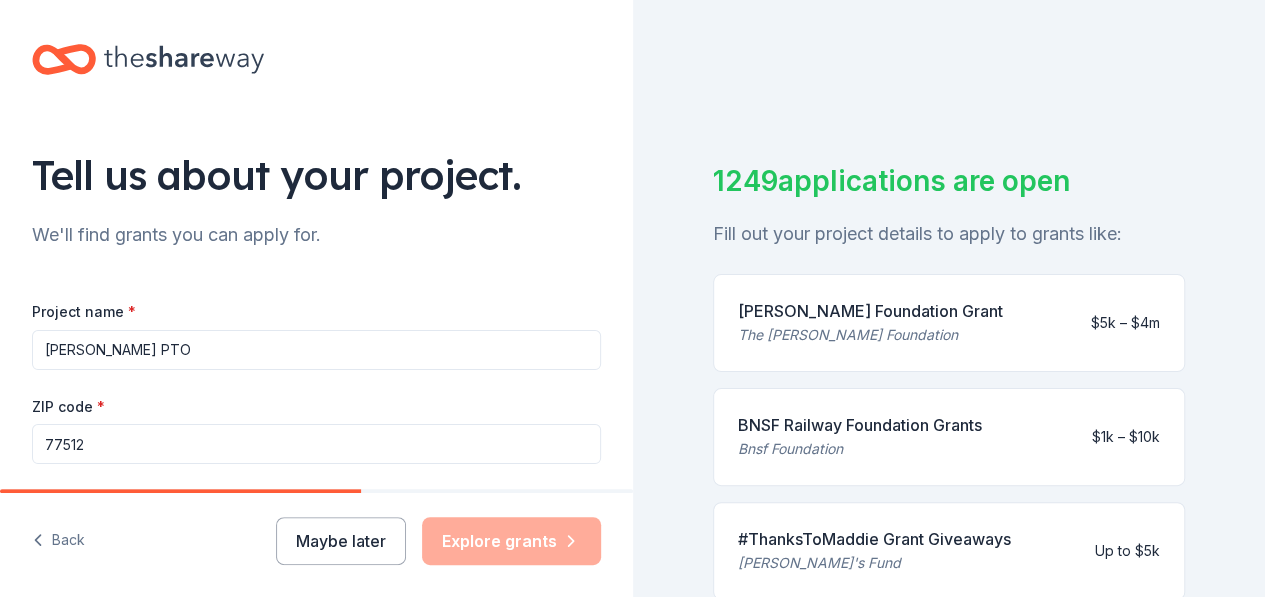 scroll, scrollTop: 120, scrollLeft: 0, axis: vertical 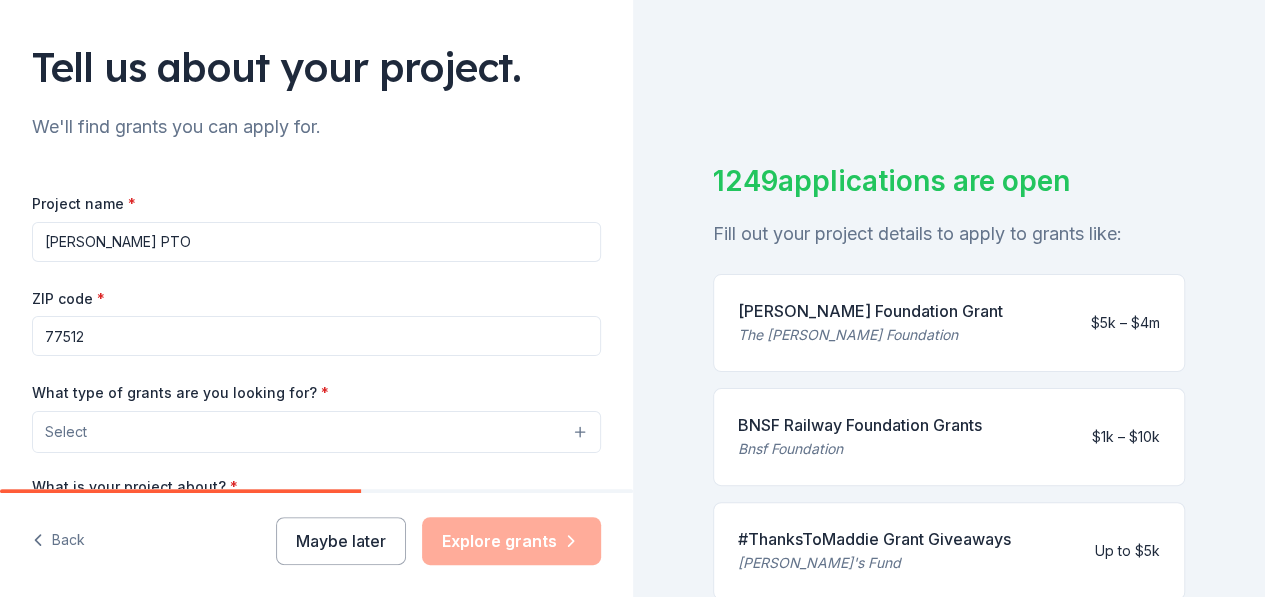 type on "[PERSON_NAME] PTO" 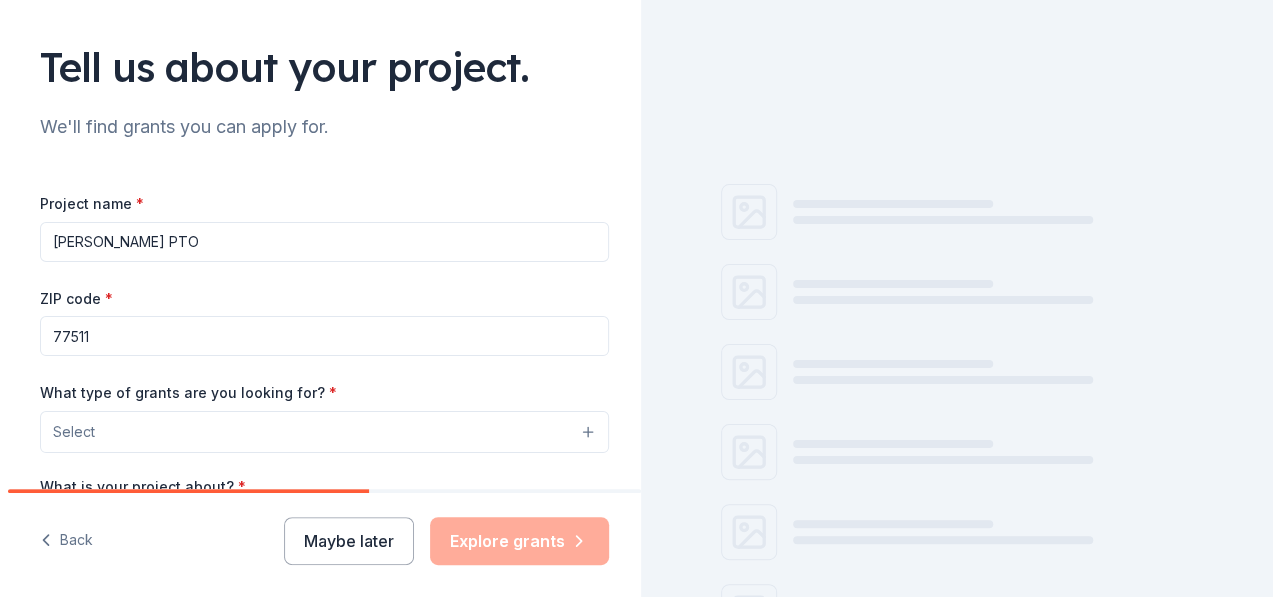 scroll, scrollTop: 191, scrollLeft: 0, axis: vertical 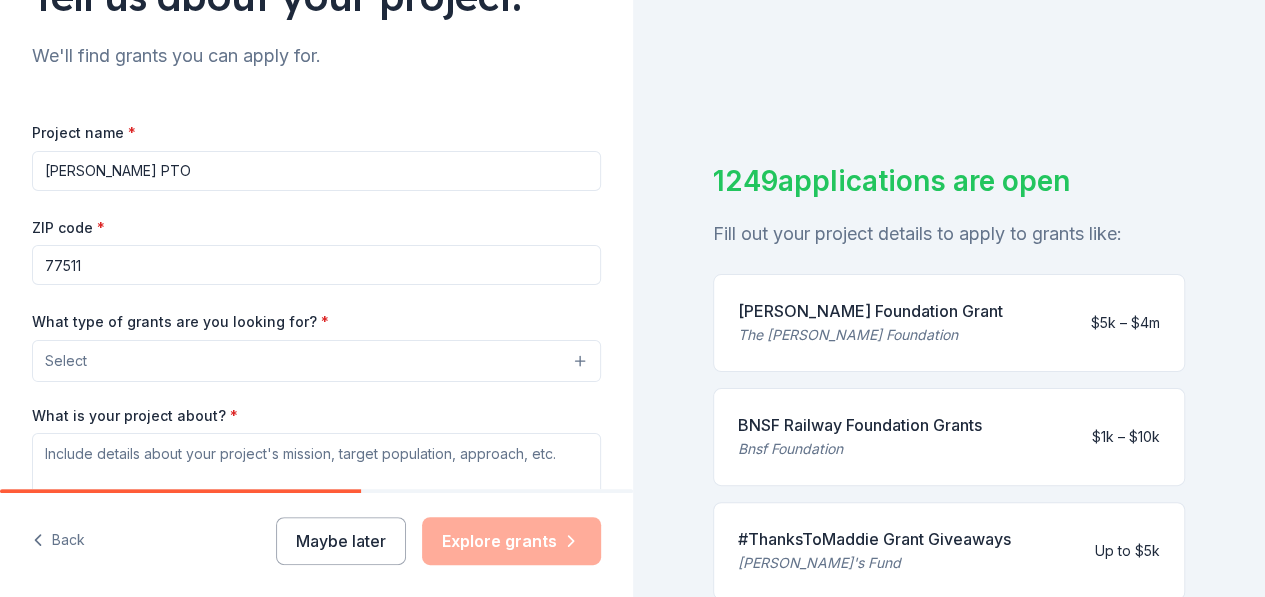 type on "77511" 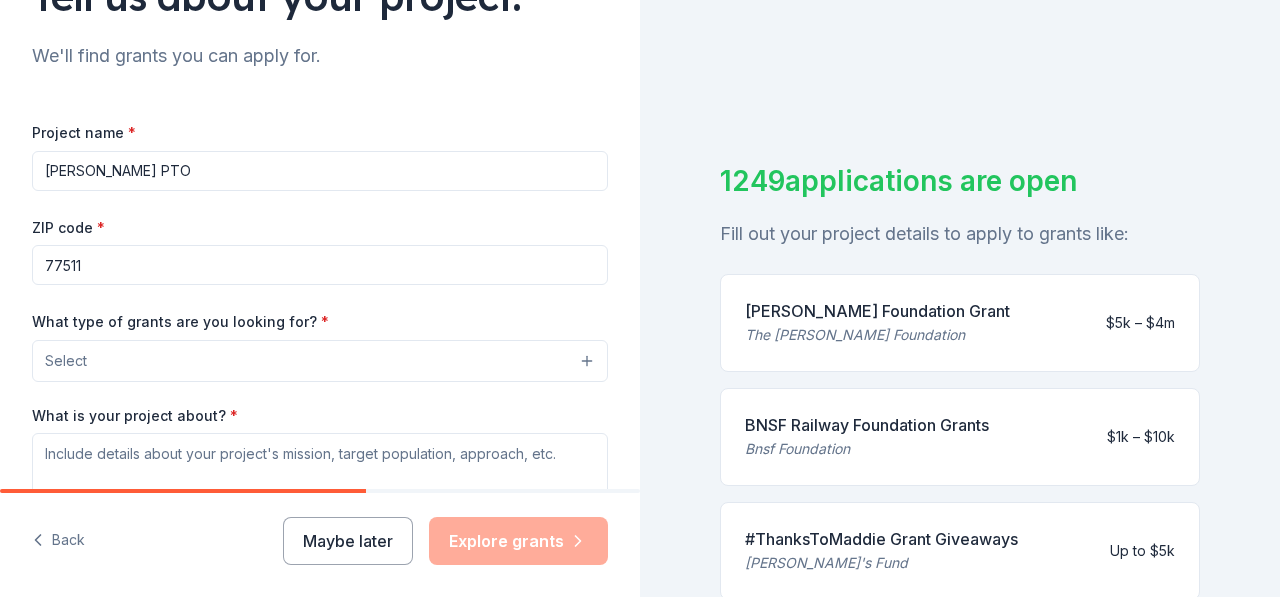 click on "Select" at bounding box center [320, 361] 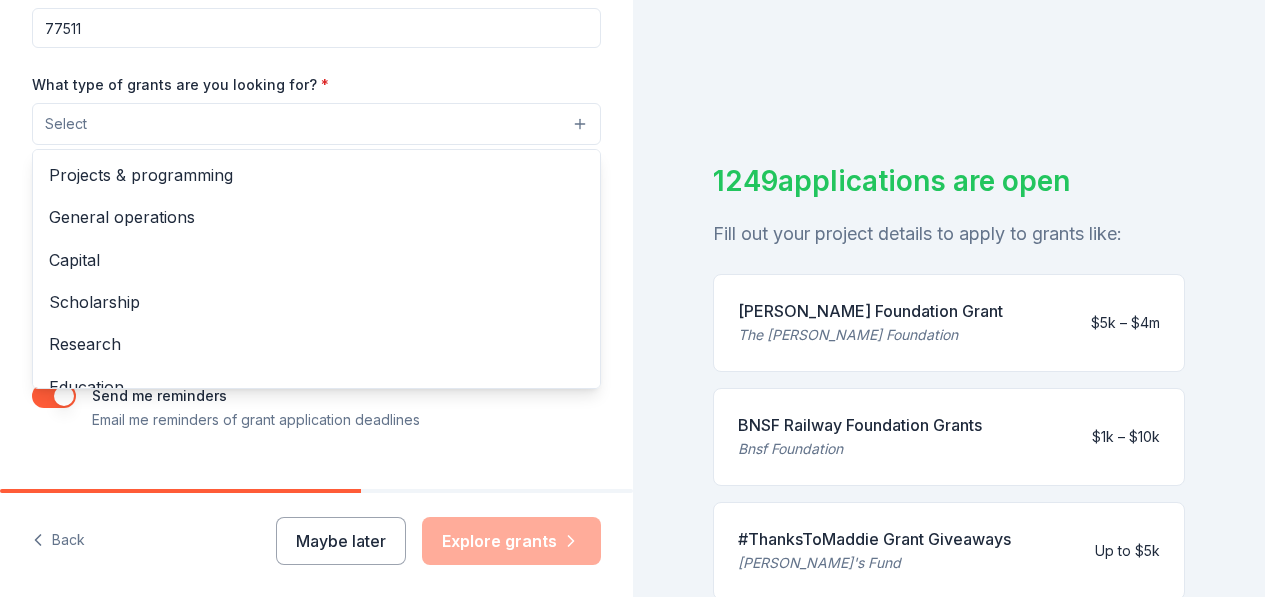 scroll, scrollTop: 431, scrollLeft: 0, axis: vertical 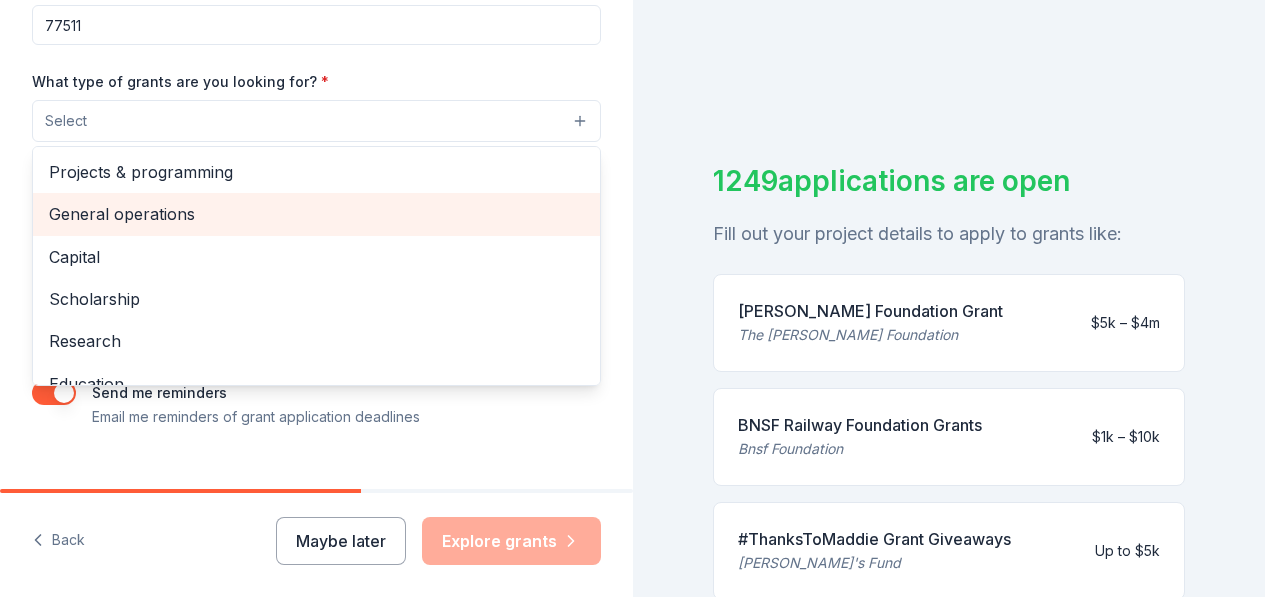click on "General operations" at bounding box center [316, 214] 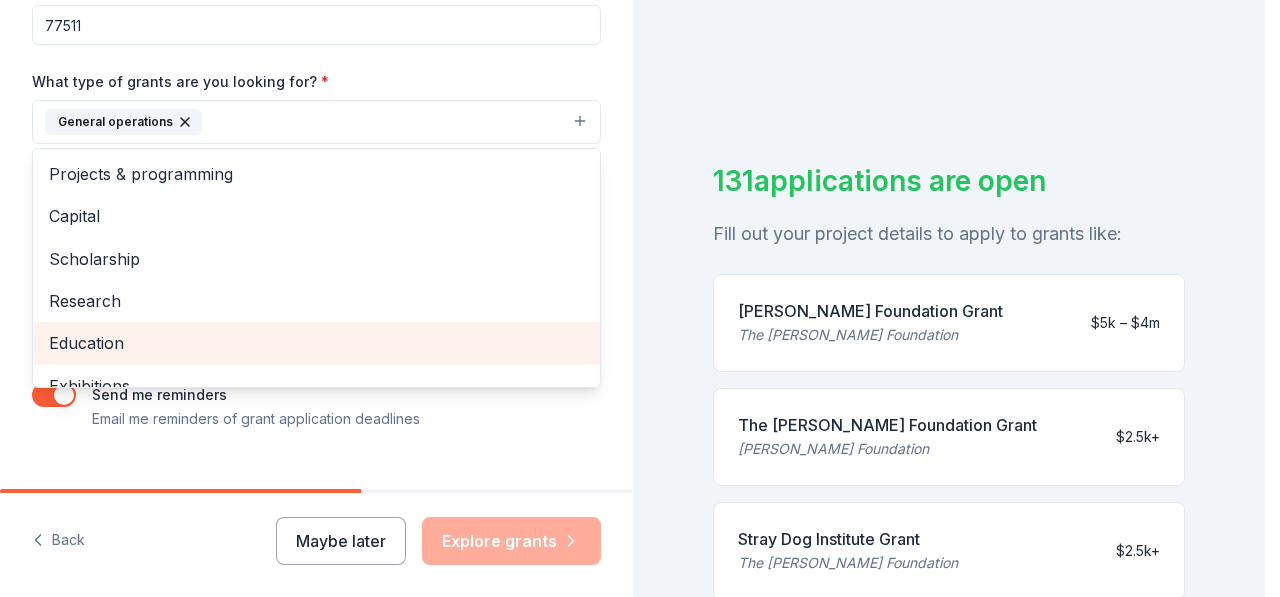 click on "Education" at bounding box center [316, 343] 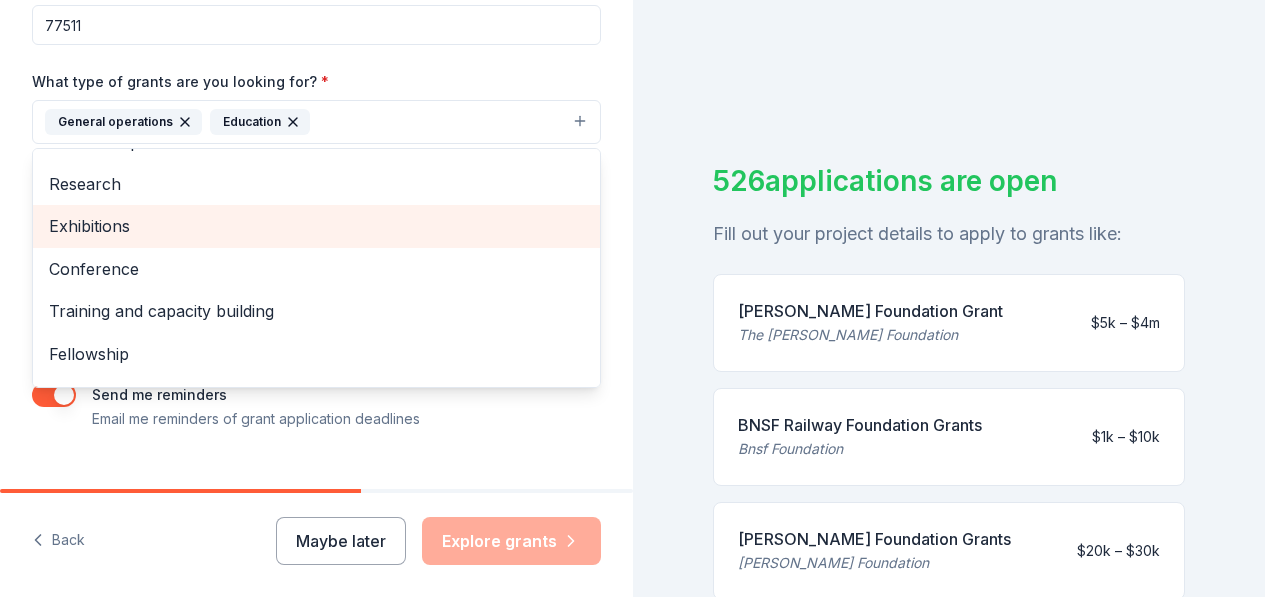 scroll, scrollTop: 150, scrollLeft: 0, axis: vertical 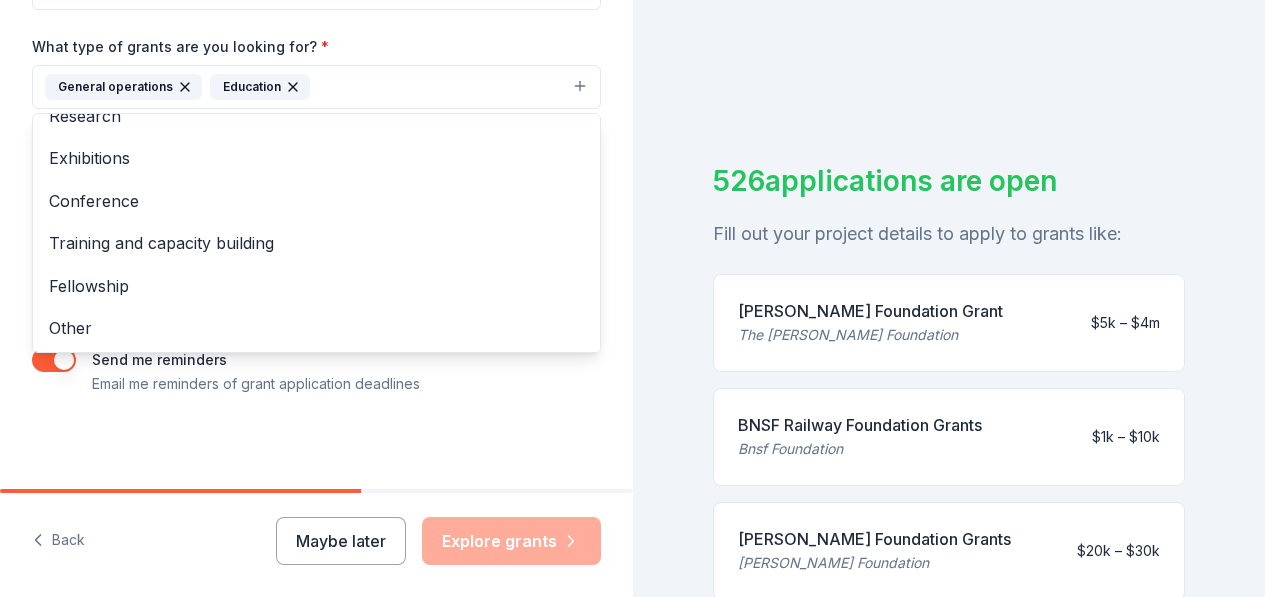 click on "Tell us about your project. We'll find grants you can apply for. Project name * Mark Twain PTO ZIP code * 77511 What type of grants are you looking for? * General operations Education Projects & programming Capital Scholarship Research Exhibitions Conference Training and capacity building Fellowship Other What is your project about? * We use this to match you to relevant grant opportunities.   See examples We recommend at least 300 characters to get the best grant matches. Send me reminders Email me reminders of grant application deadlines" at bounding box center (316, 13) 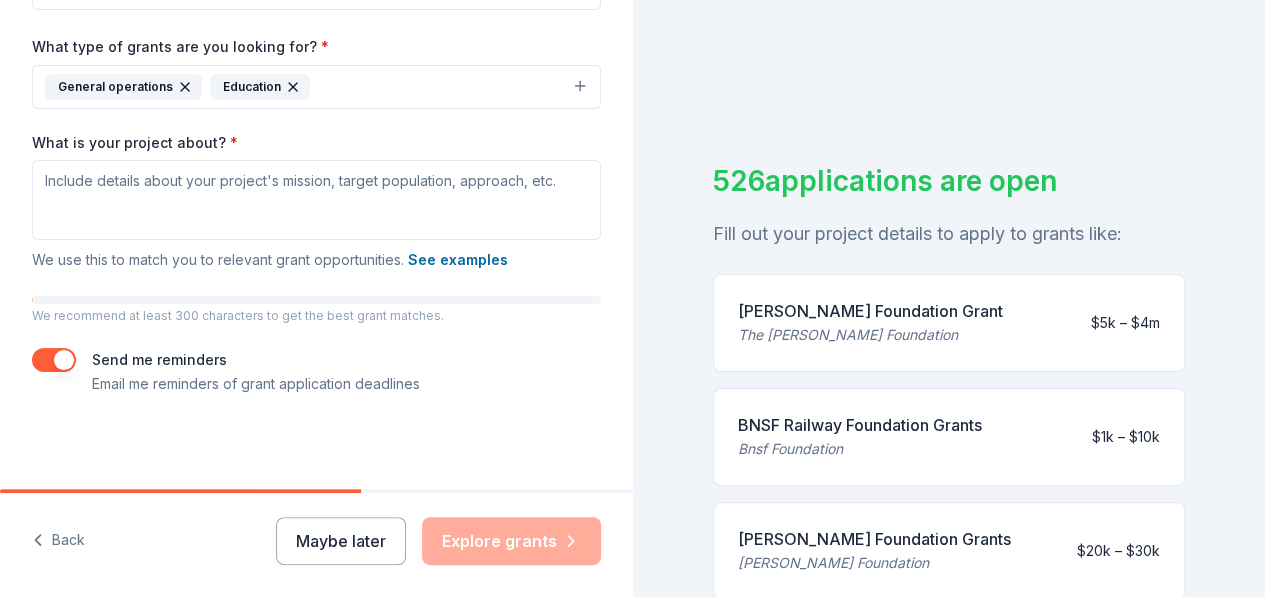 click at bounding box center (54, 360) 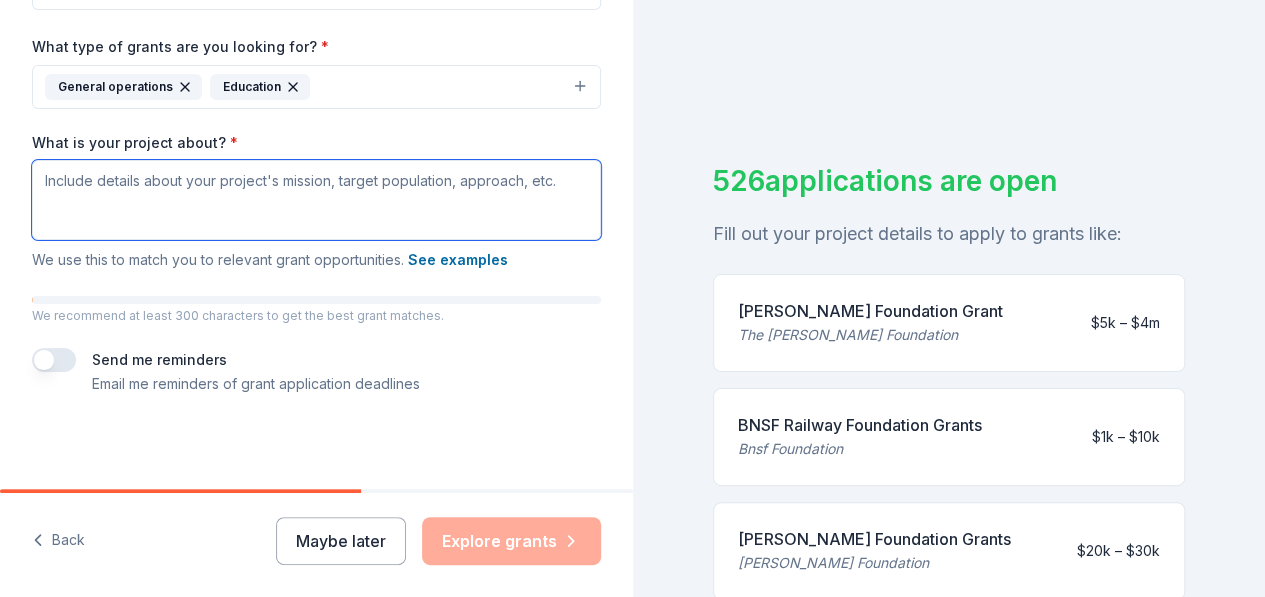 click on "What is your project about? *" at bounding box center (316, 200) 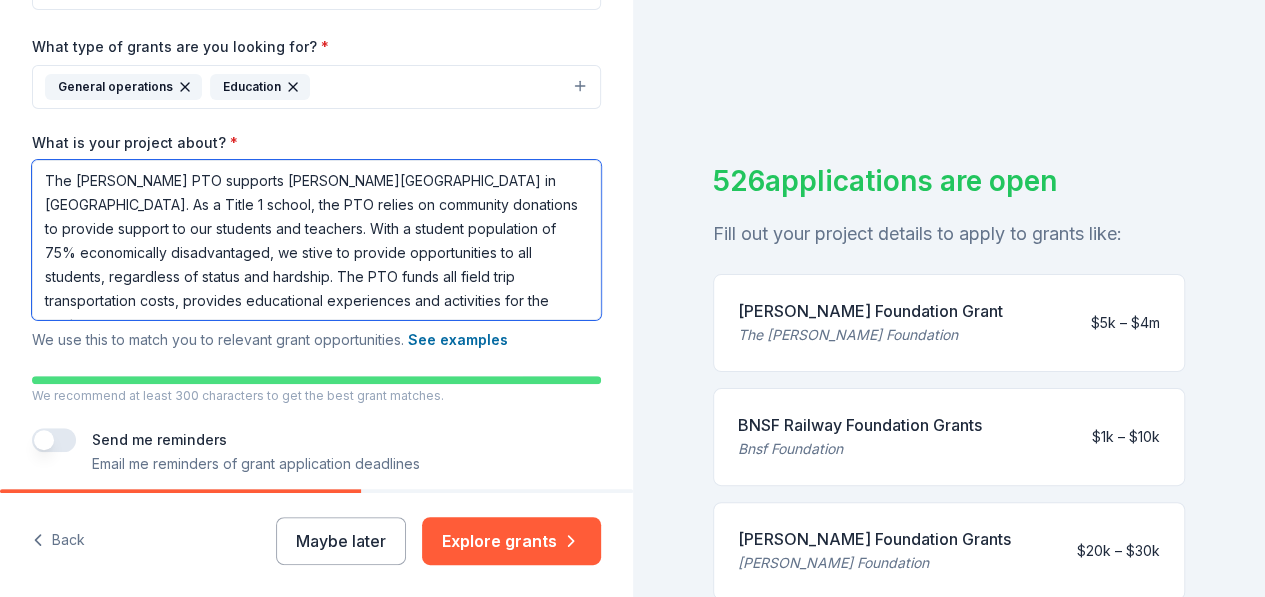 scroll, scrollTop: 1, scrollLeft: 0, axis: vertical 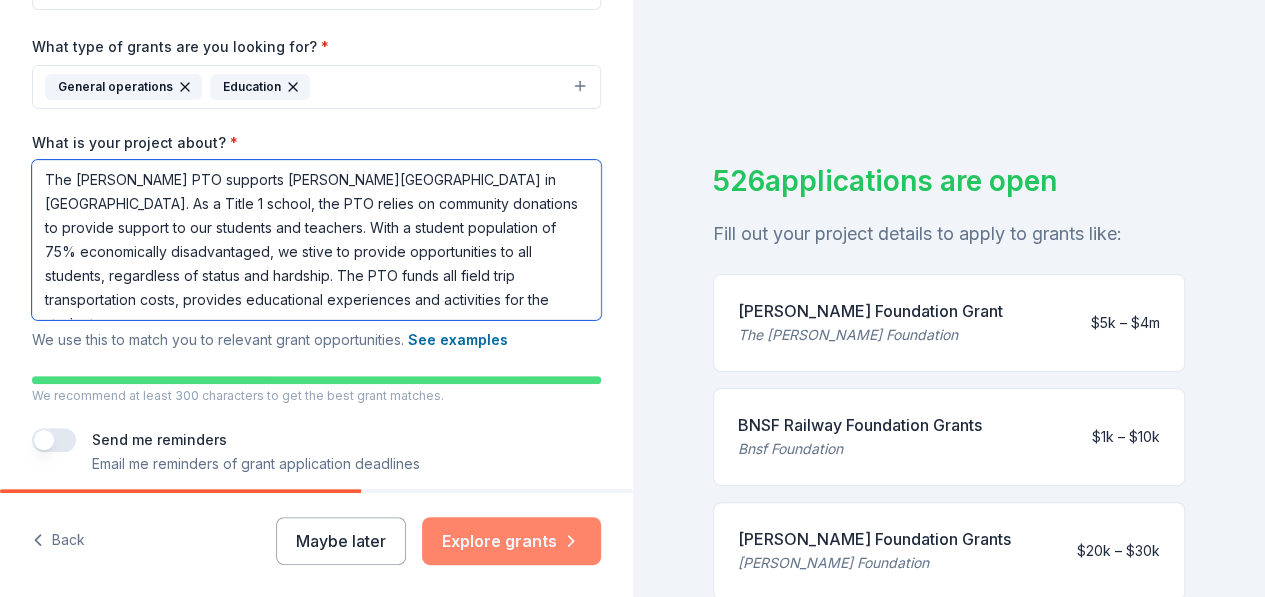 type on "The Mark Twain PTO supports Mark Twain Elementary School in Alvin. As a Title 1 school, the PTO relies on community donations to provide support to our students and teachers. With a student population of 75% economically disadvantaged, we stive to provide opportunities to all students, regardless of status and hardship. The PTO funds all field trip transportation costs, provides educational experiences and activities for the students." 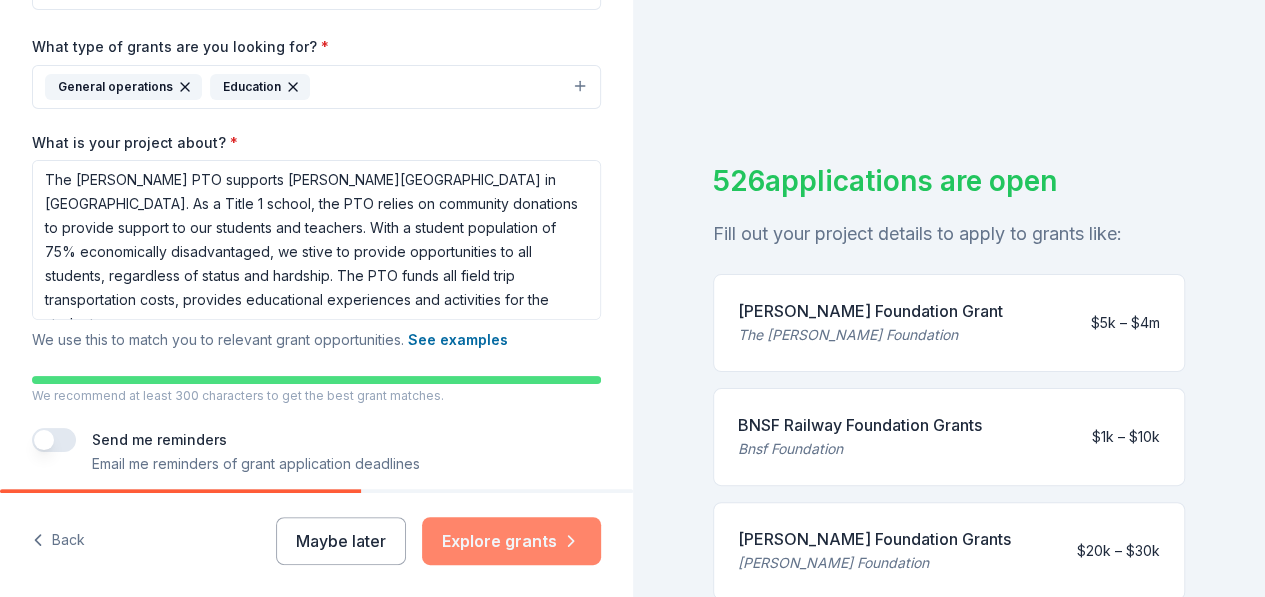 click on "Explore grants" at bounding box center [511, 541] 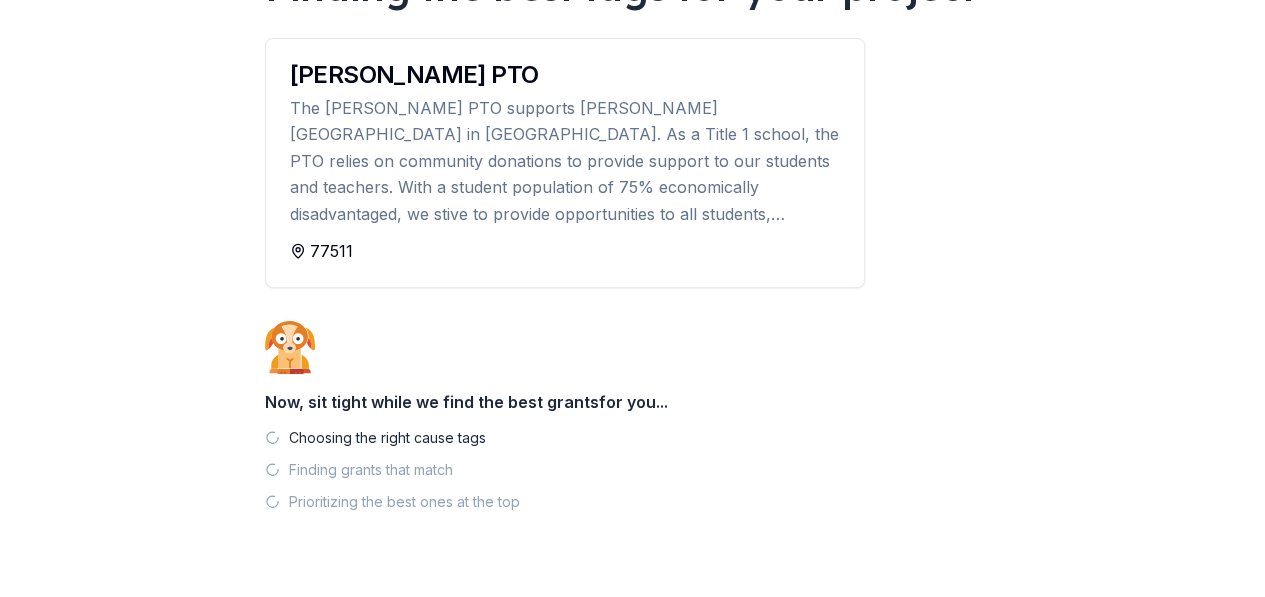 scroll, scrollTop: 257, scrollLeft: 0, axis: vertical 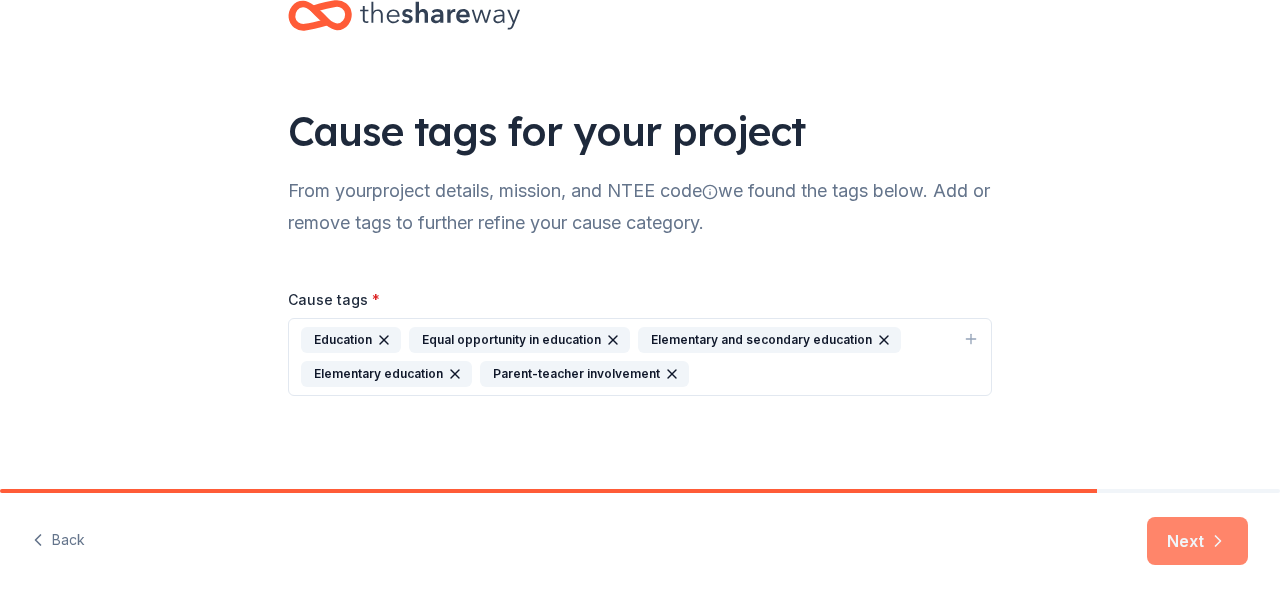 click on "Next" at bounding box center (1197, 541) 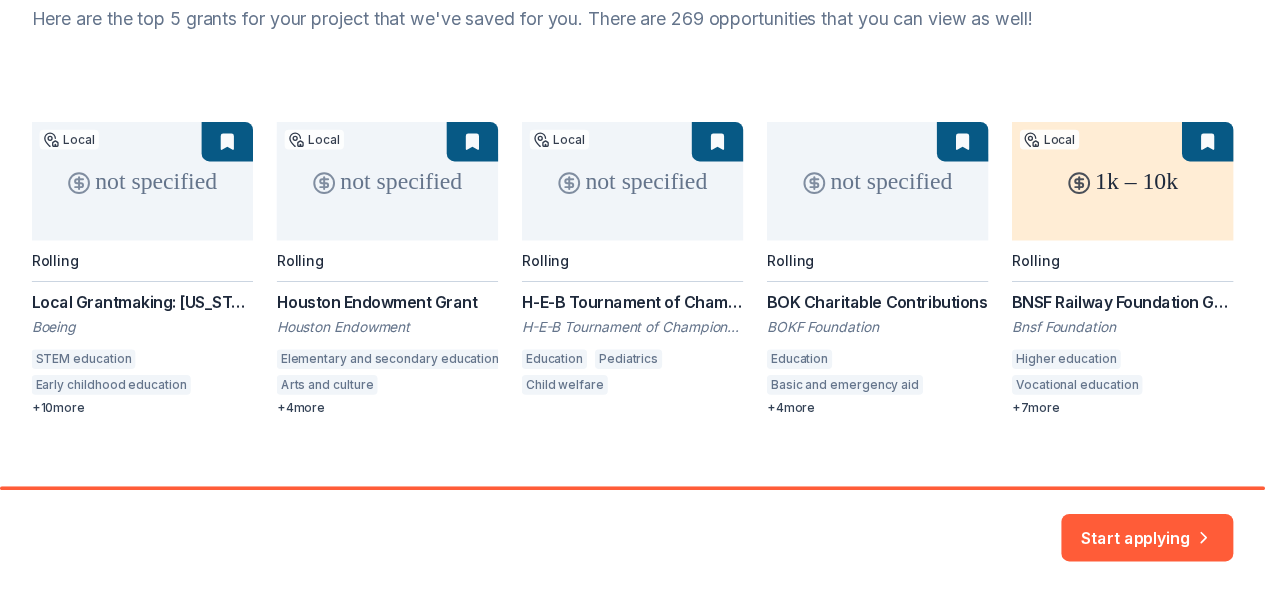 scroll, scrollTop: 233, scrollLeft: 0, axis: vertical 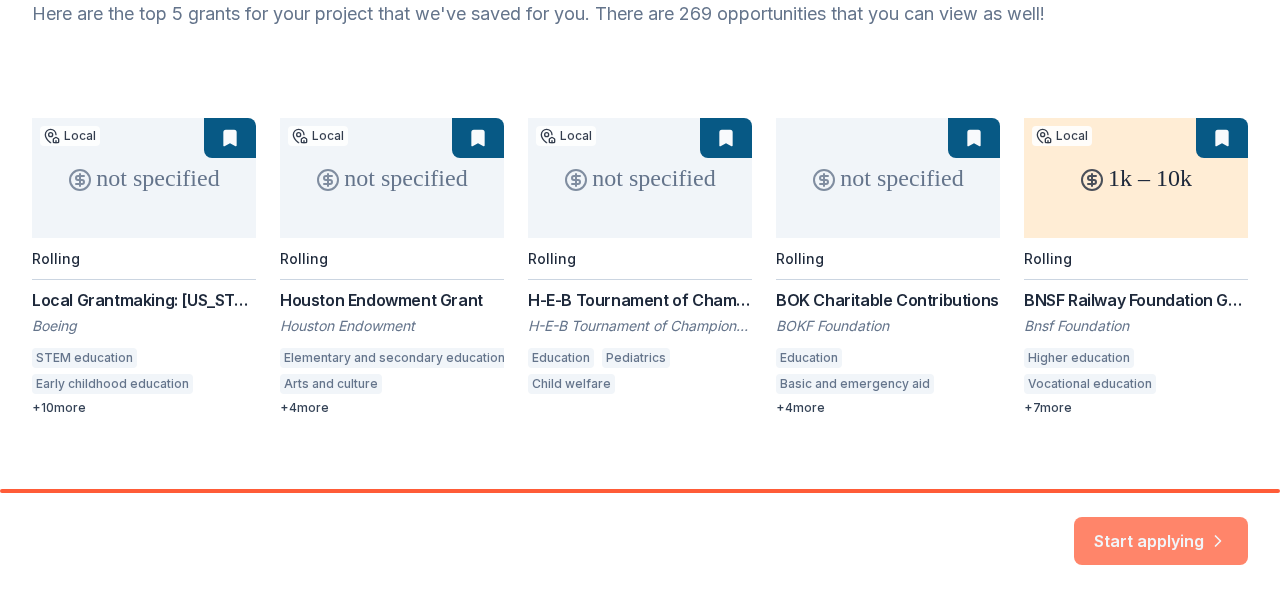 click on "Start applying" at bounding box center [1161, 529] 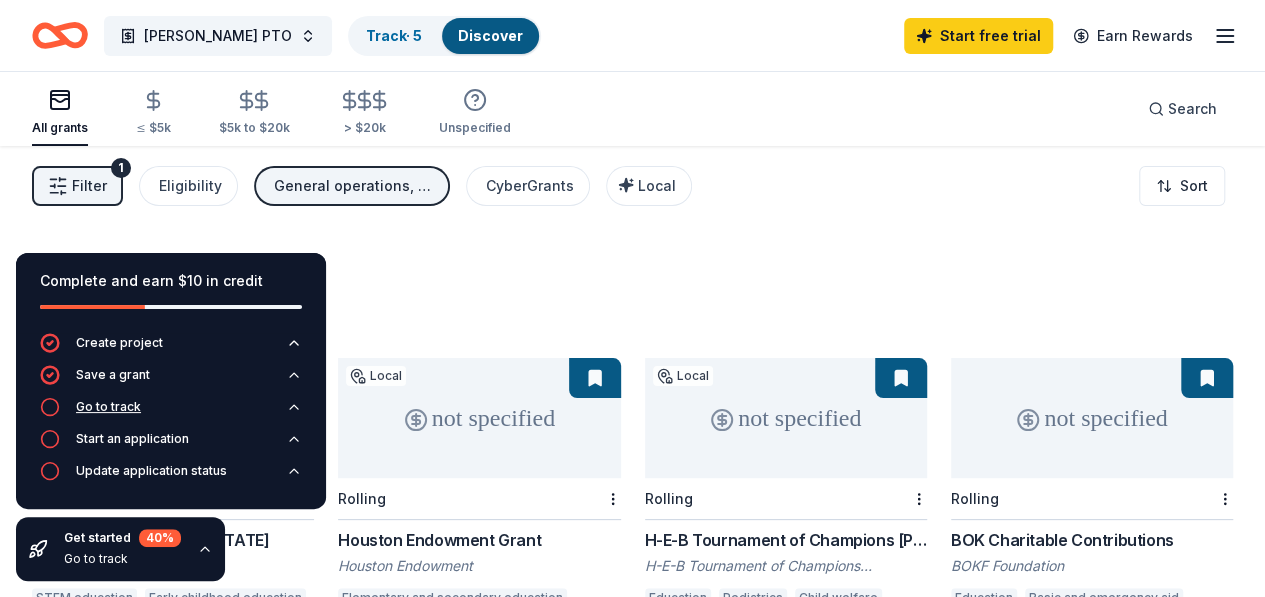 click on "Go to track" at bounding box center (108, 407) 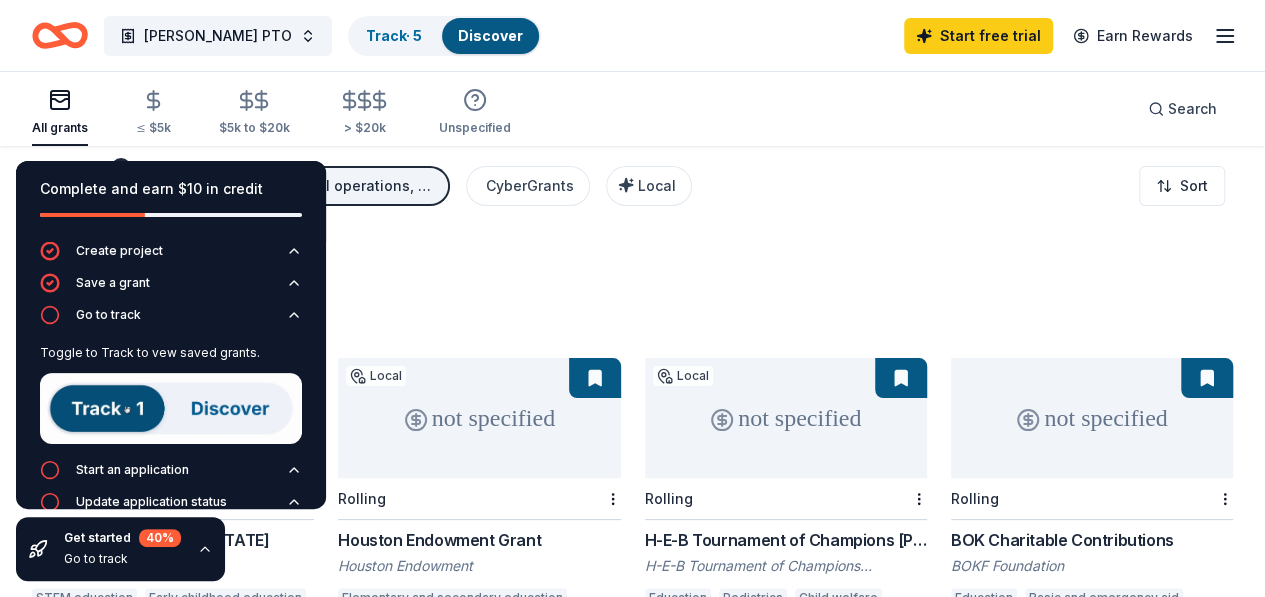 click at bounding box center (171, 408) 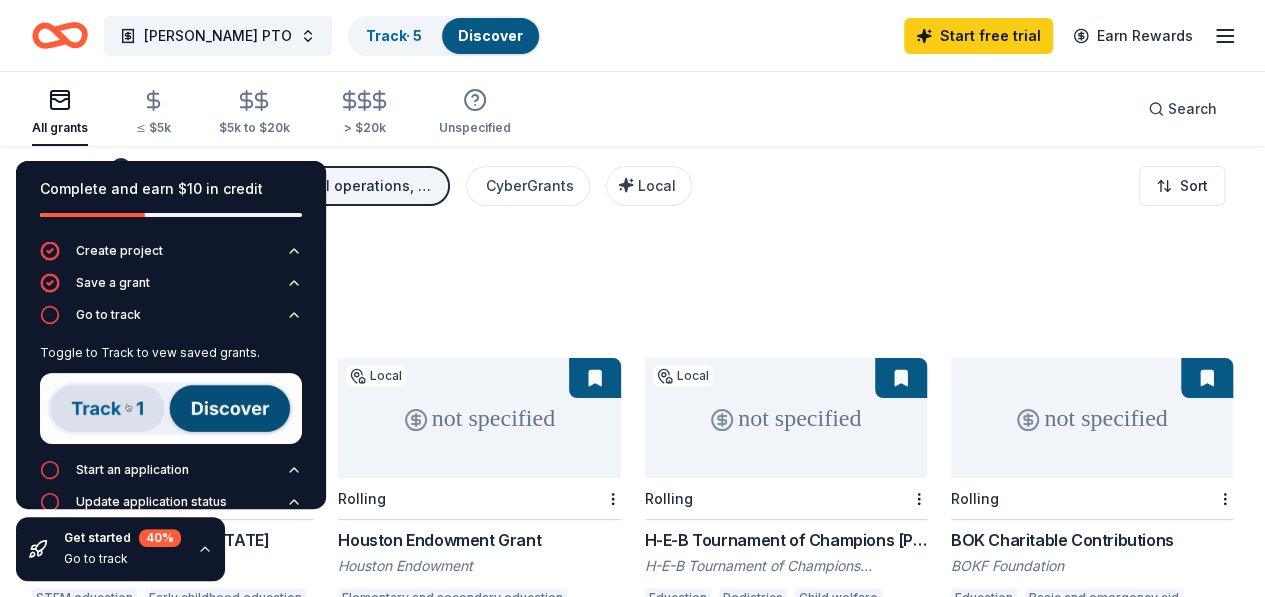 click at bounding box center [171, 408] 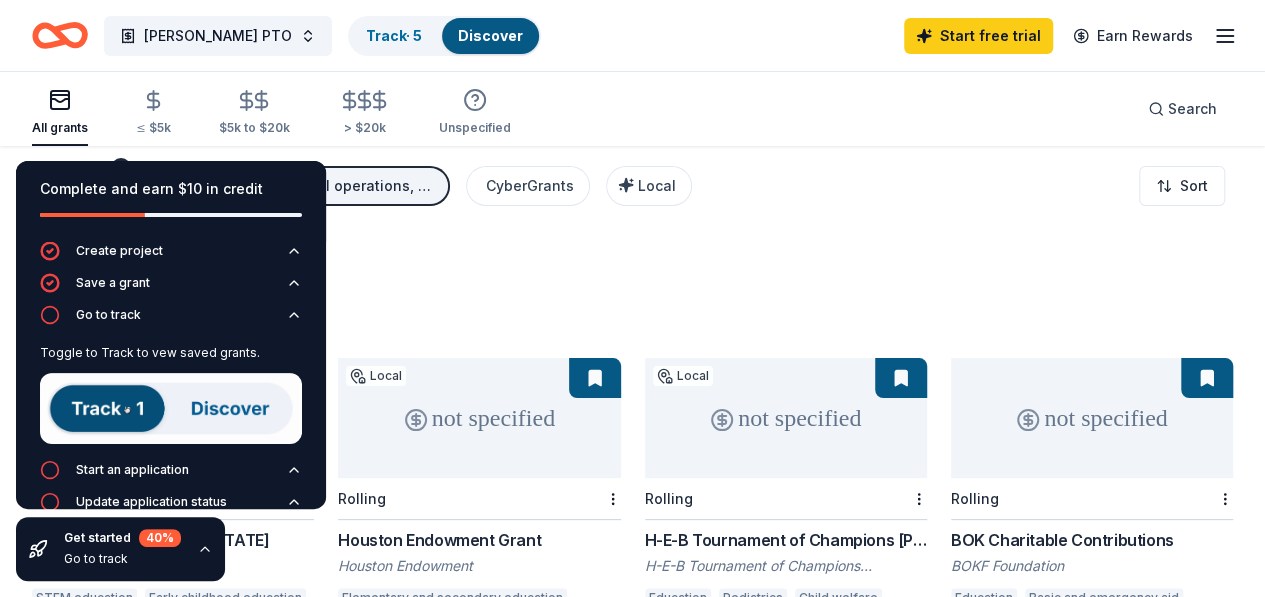 click on "572 results  in  Alvin, TX not specified Local Rolling Local Grantmaking: Texas Boeing STEM education Early childhood education Military veterans Employment Mental health care Food security Job services Offender re-entry Environmental health Human services Health care access Financial services +  10  more not specified Local Rolling Houston Endowment Grant Houston Endowment Elementary and secondary education Arts and culture Communication media Democracy Special population support Sports and recreation +  4  more not specified Local Rolling H-E-B Tournament of Champions Grant H-E-B Tournament of Champions Charitable Trust Education Pediatrics Child welfare not specified Rolling BOK Charitable Contributions BOKF Foundation Education Basic and emergency aid Human services Public safety Health care access Financial services +  4  more 1k – 10k Local Rolling BNSF Railway Foundation Grants Bnsf Foundation Higher education Vocational education Community recreation Environment Arts and culture Health Child welfare" at bounding box center (632, 827) 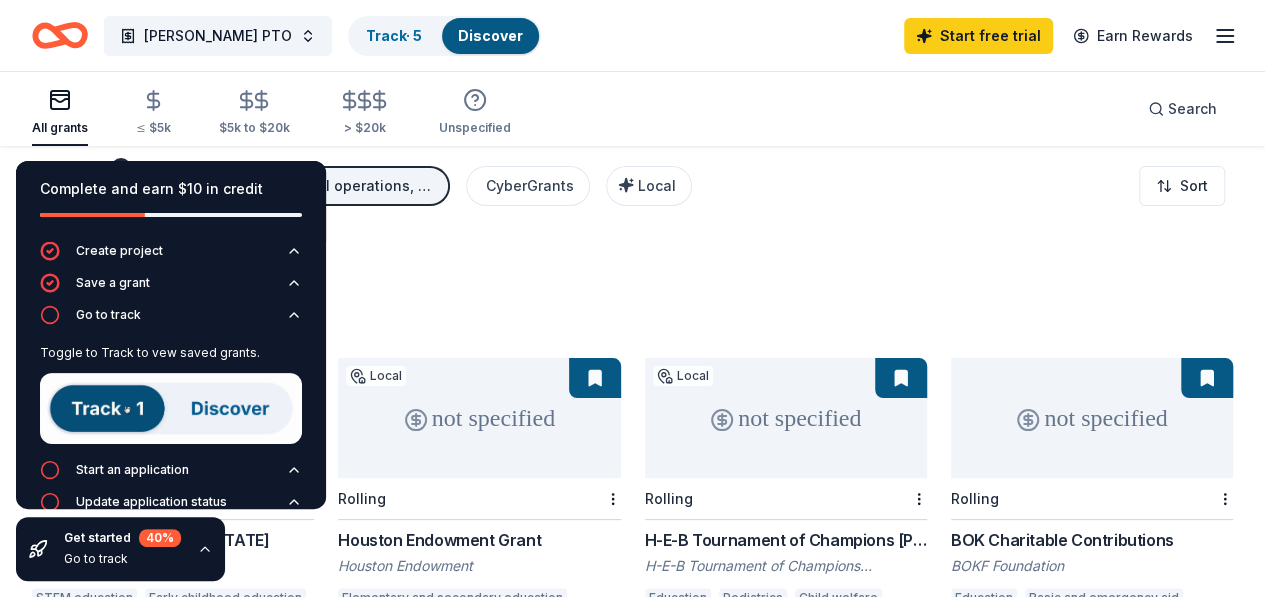 click 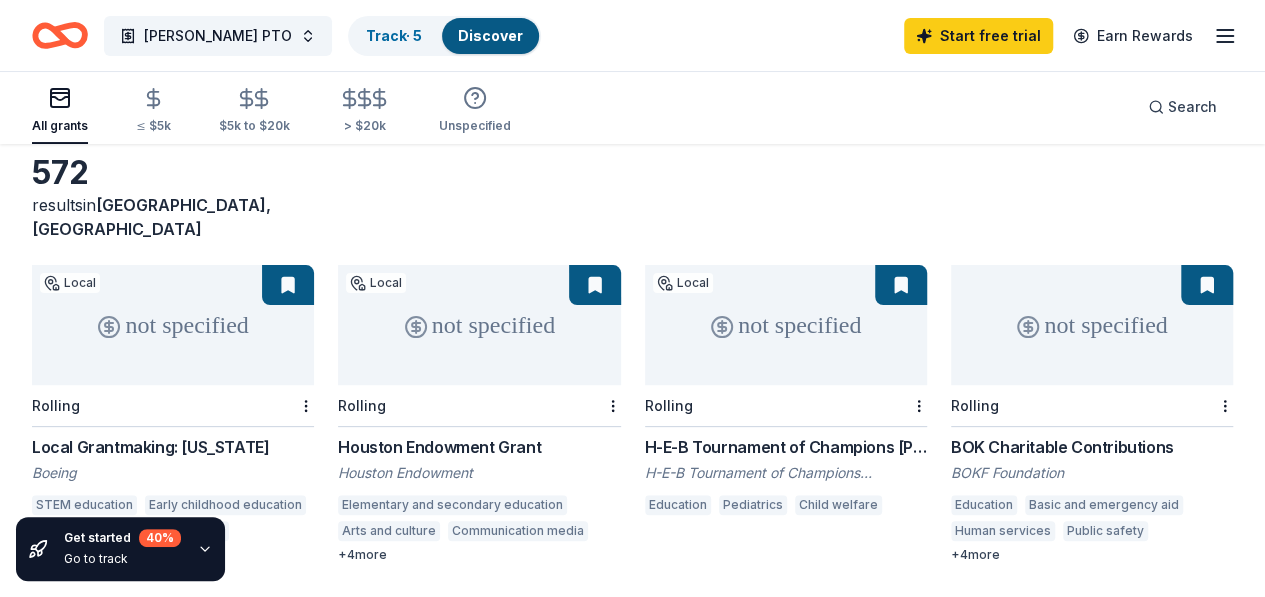 scroll, scrollTop: 94, scrollLeft: 0, axis: vertical 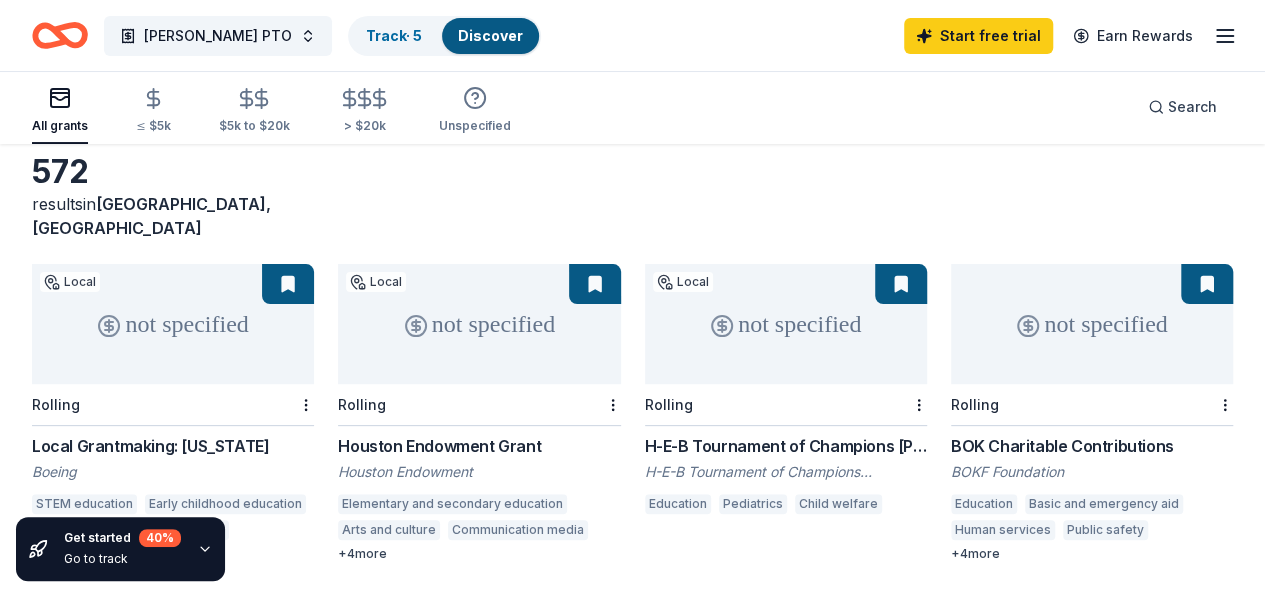 click on "Local Grantmaking: [US_STATE]" at bounding box center (173, 446) 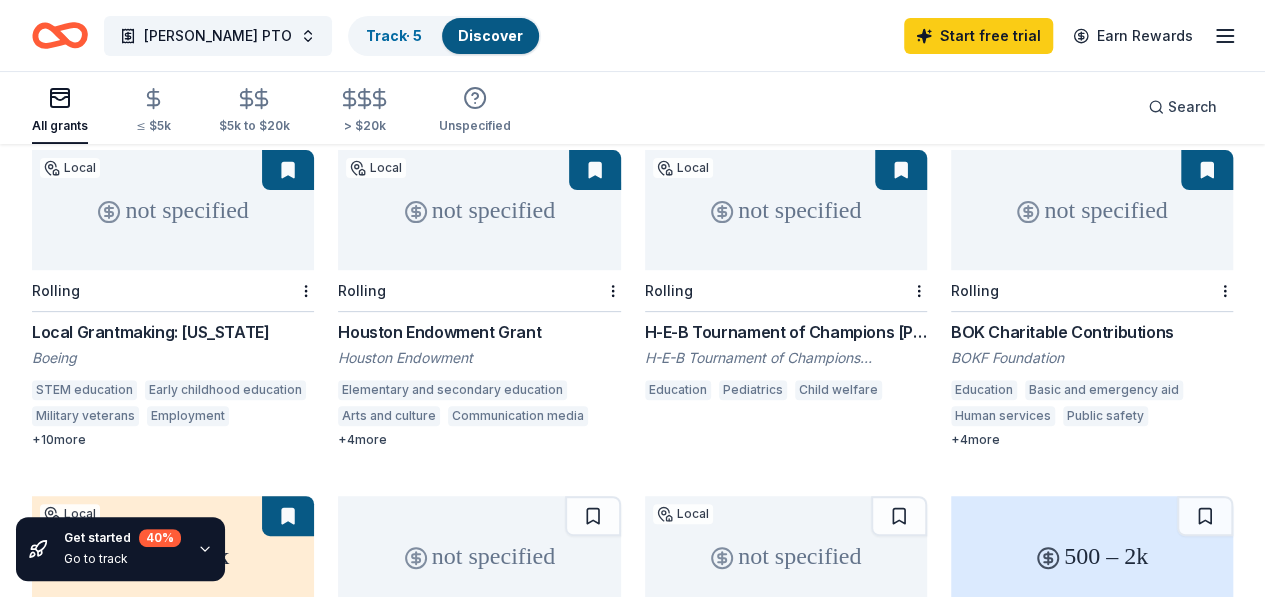 scroll, scrollTop: 217, scrollLeft: 0, axis: vertical 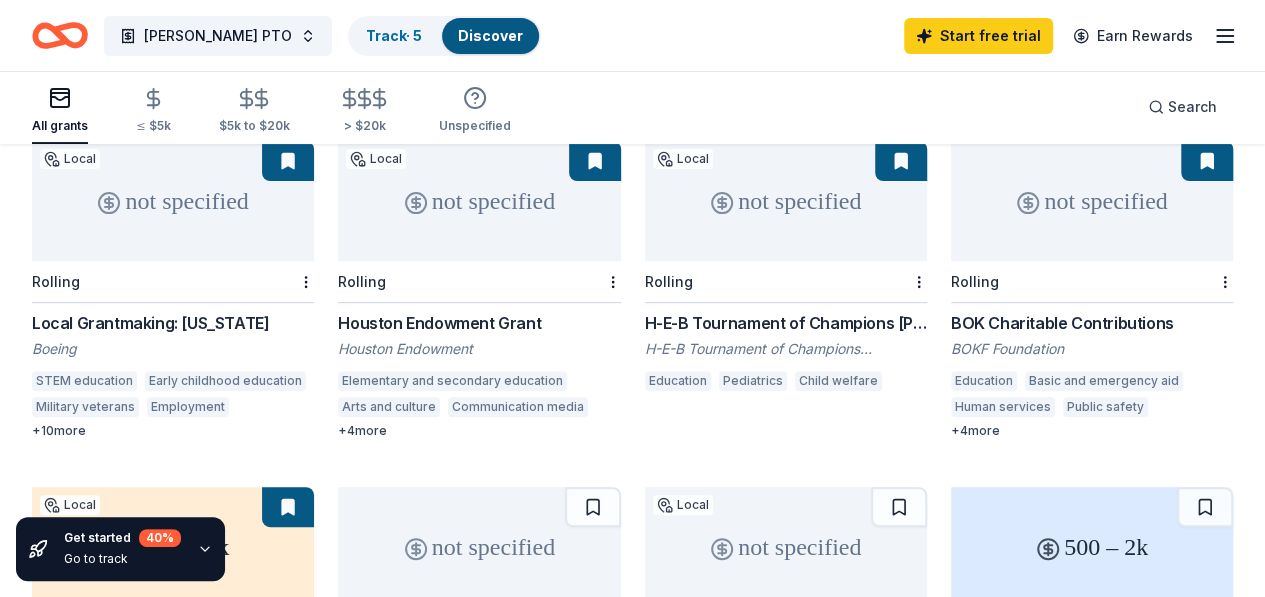 click on "+  4  more" at bounding box center (1092, 431) 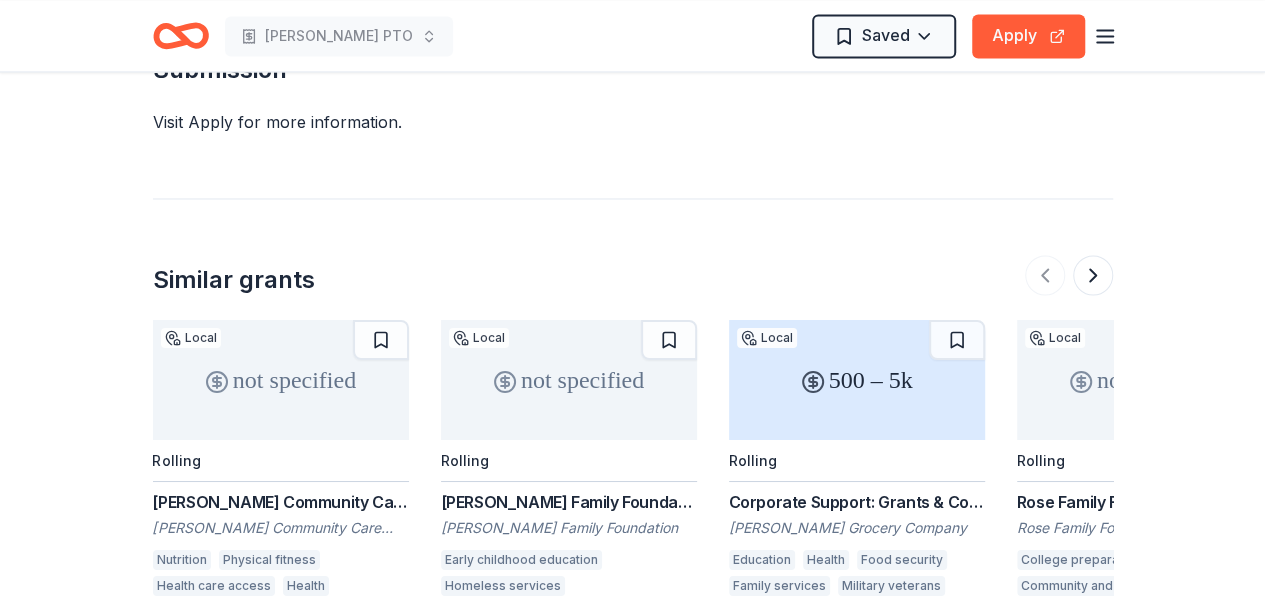 scroll, scrollTop: 1615, scrollLeft: 0, axis: vertical 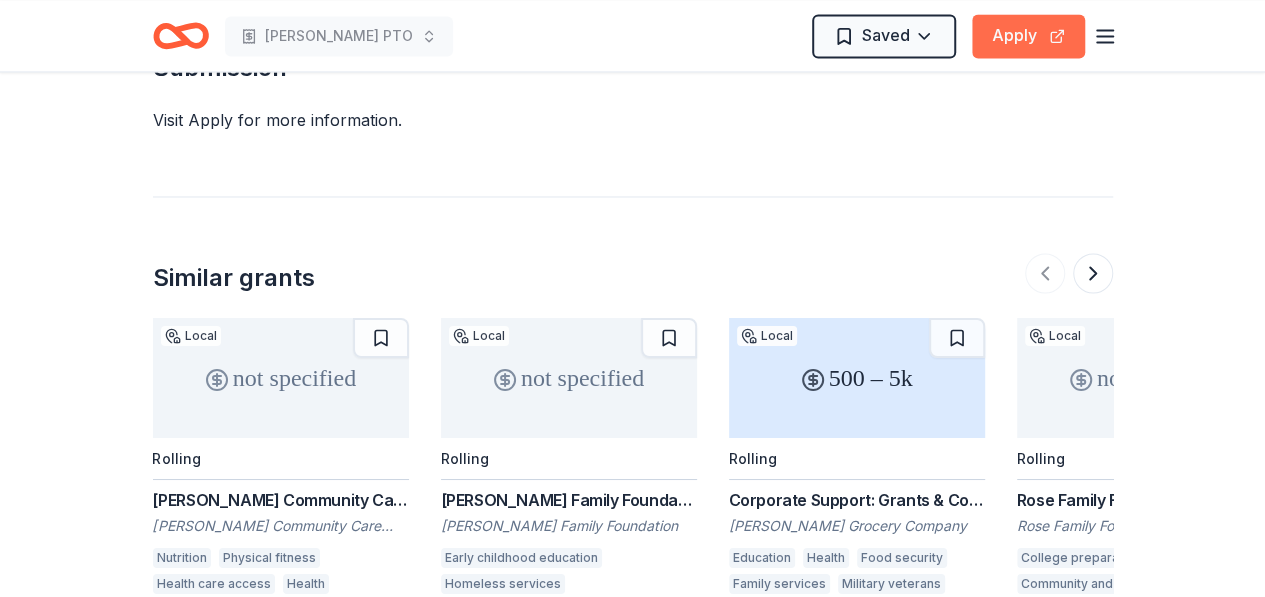 click on "Apply" at bounding box center [1028, 36] 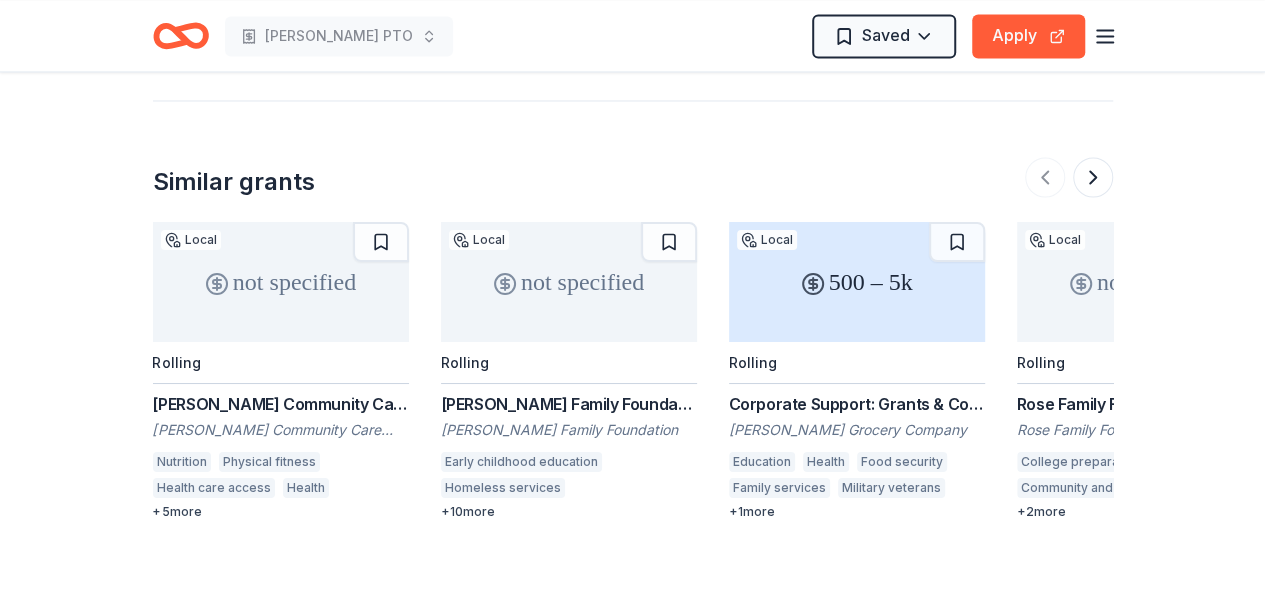 scroll, scrollTop: 1719, scrollLeft: 0, axis: vertical 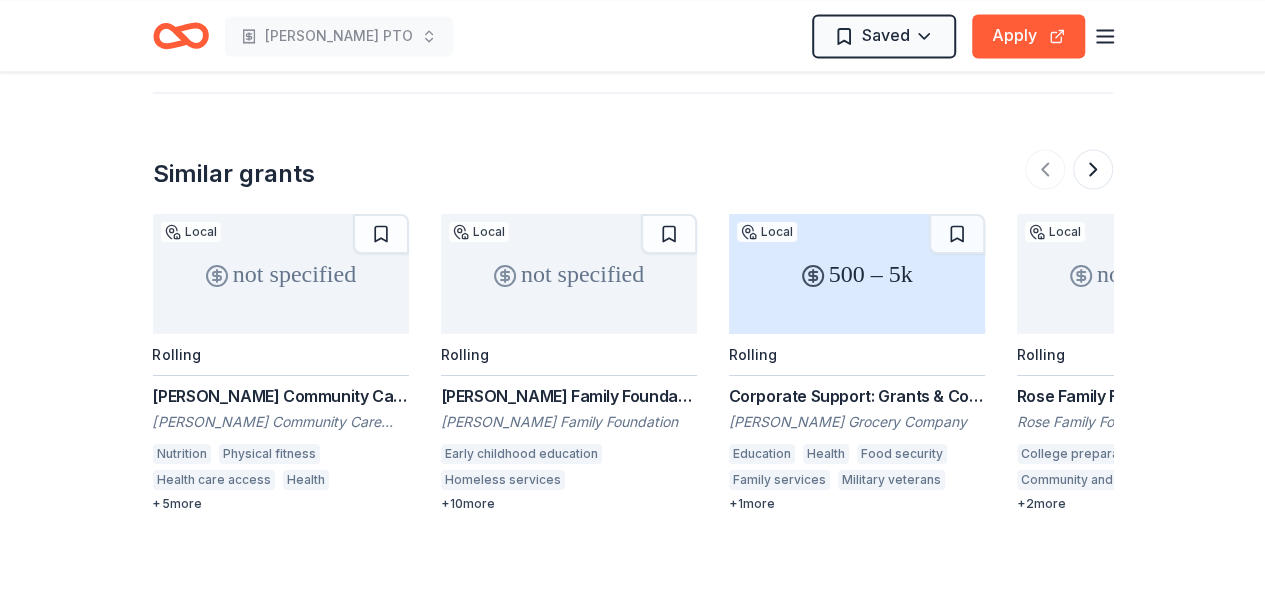 click on "[PERSON_NAME] Family Foundation Grant" at bounding box center (569, 395) 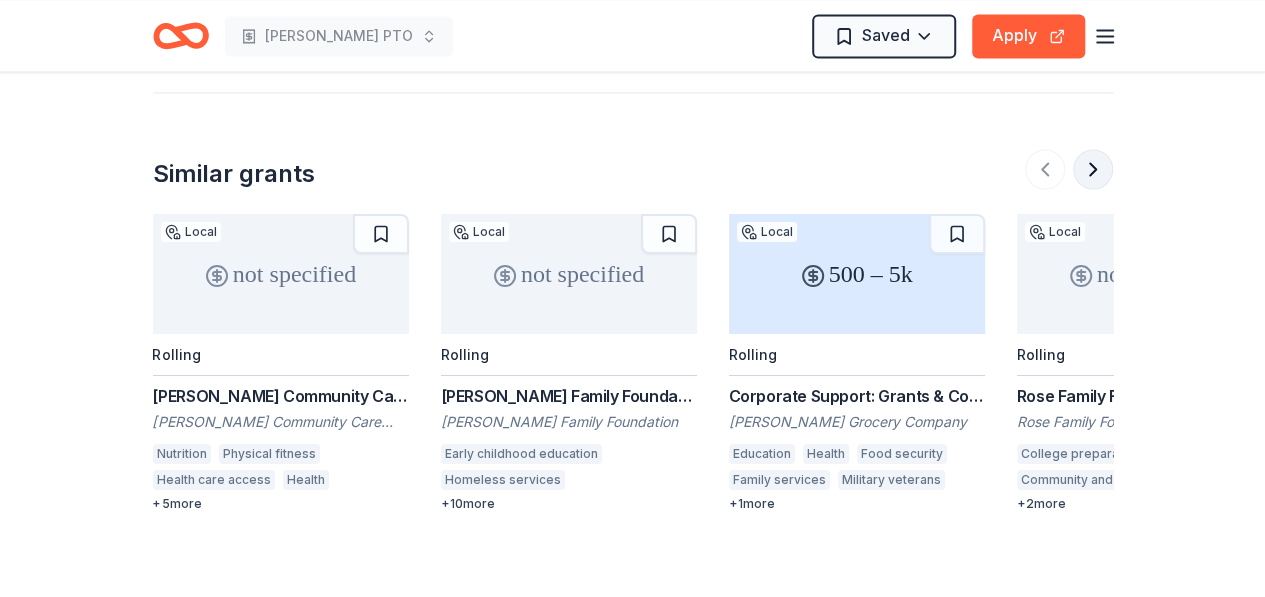click at bounding box center [1093, 169] 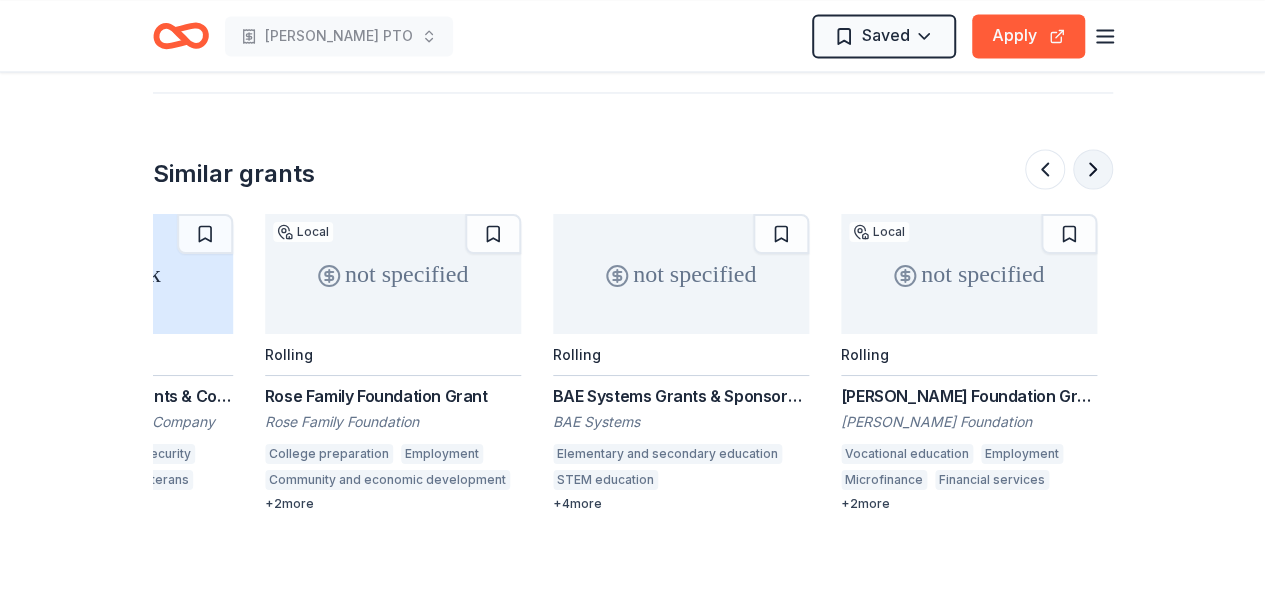 scroll, scrollTop: 0, scrollLeft: 864, axis: horizontal 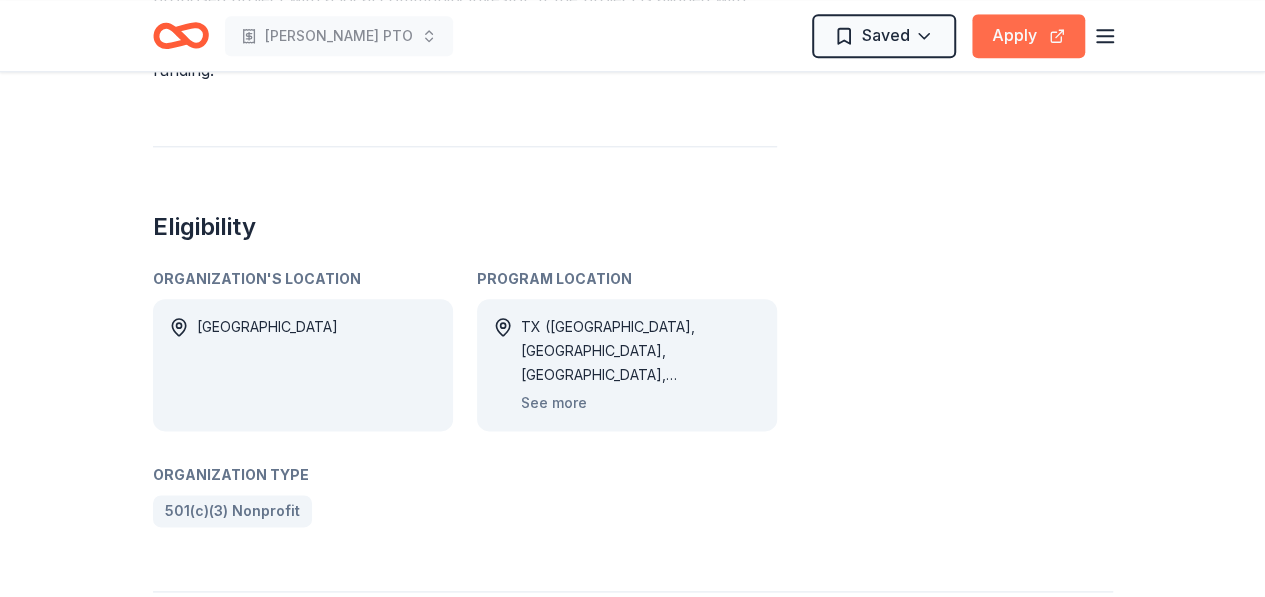click on "Apply" at bounding box center (1028, 36) 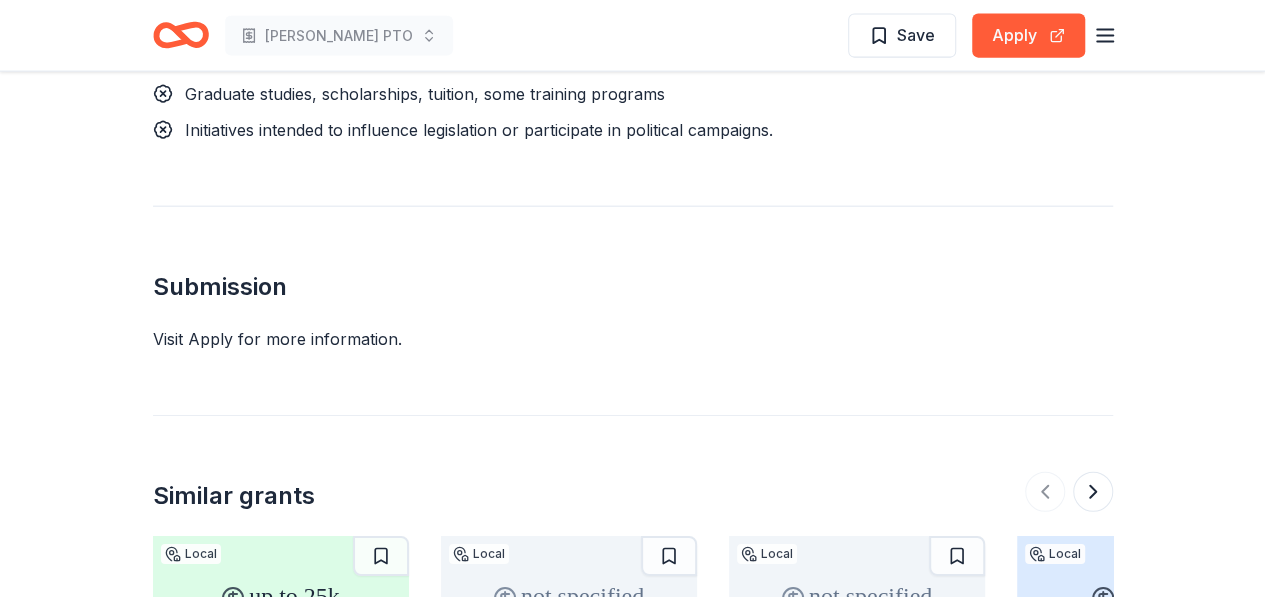 scroll, scrollTop: 2318, scrollLeft: 0, axis: vertical 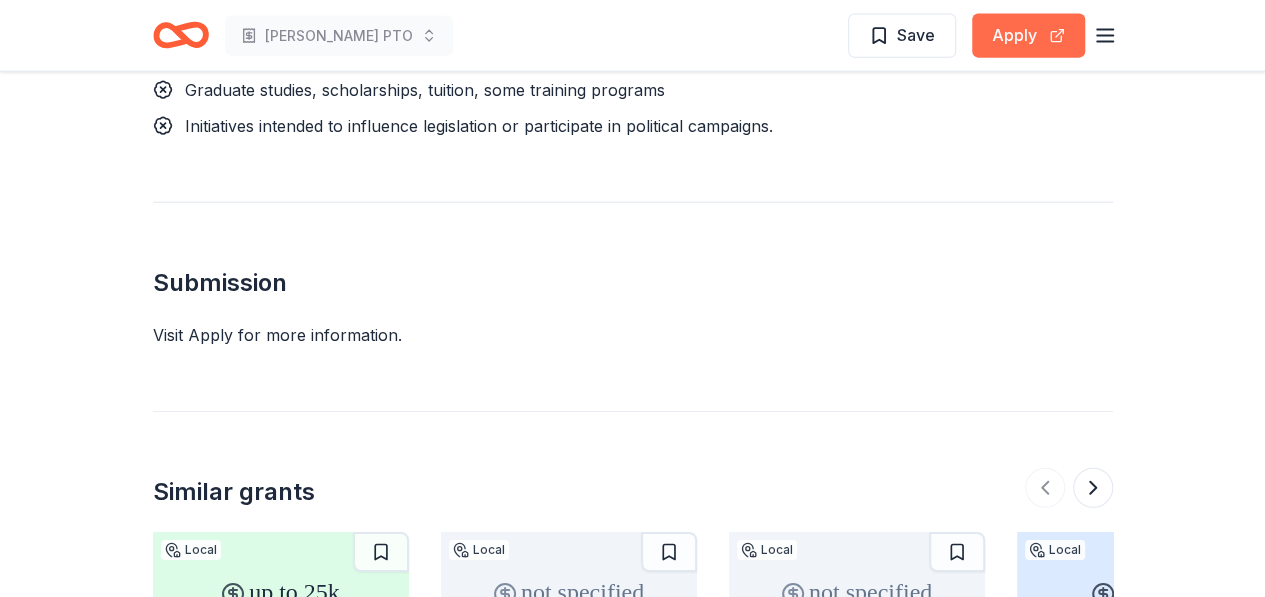 click on "Apply" at bounding box center (1028, 36) 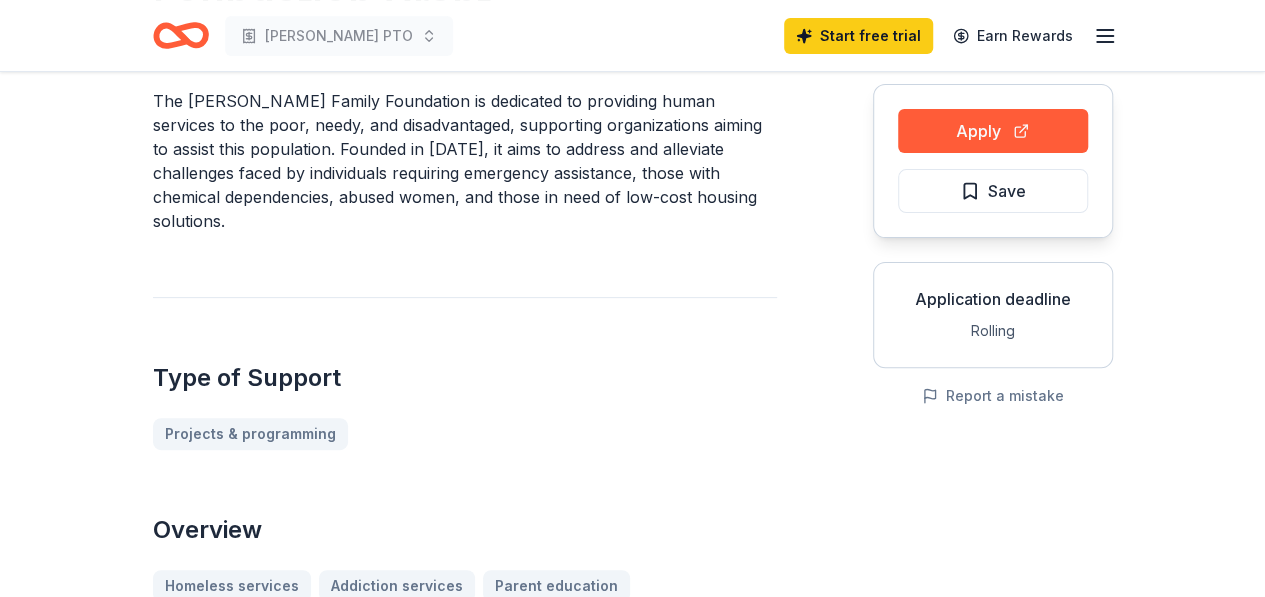 scroll, scrollTop: 0, scrollLeft: 0, axis: both 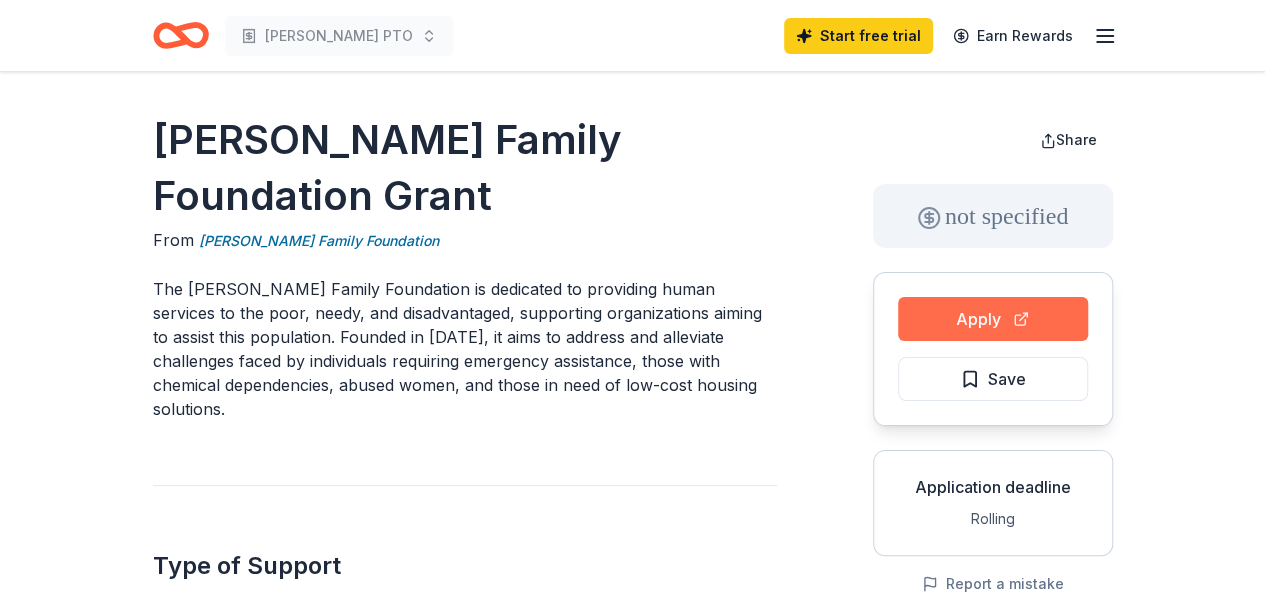click on "Apply" at bounding box center (993, 319) 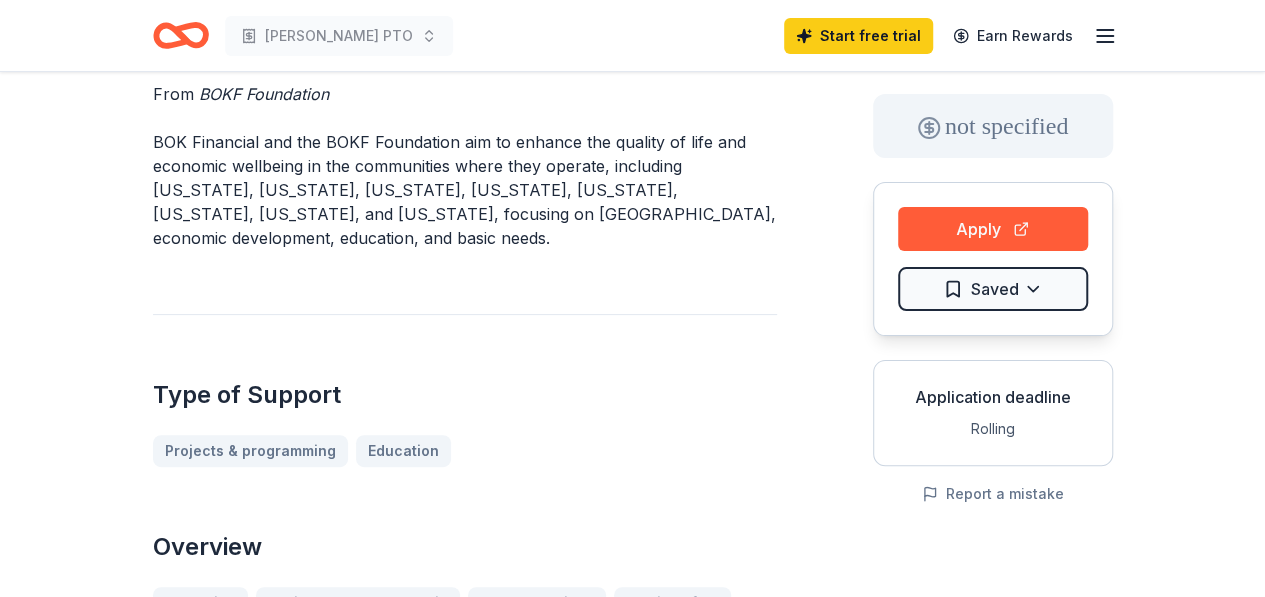 scroll, scrollTop: 77, scrollLeft: 0, axis: vertical 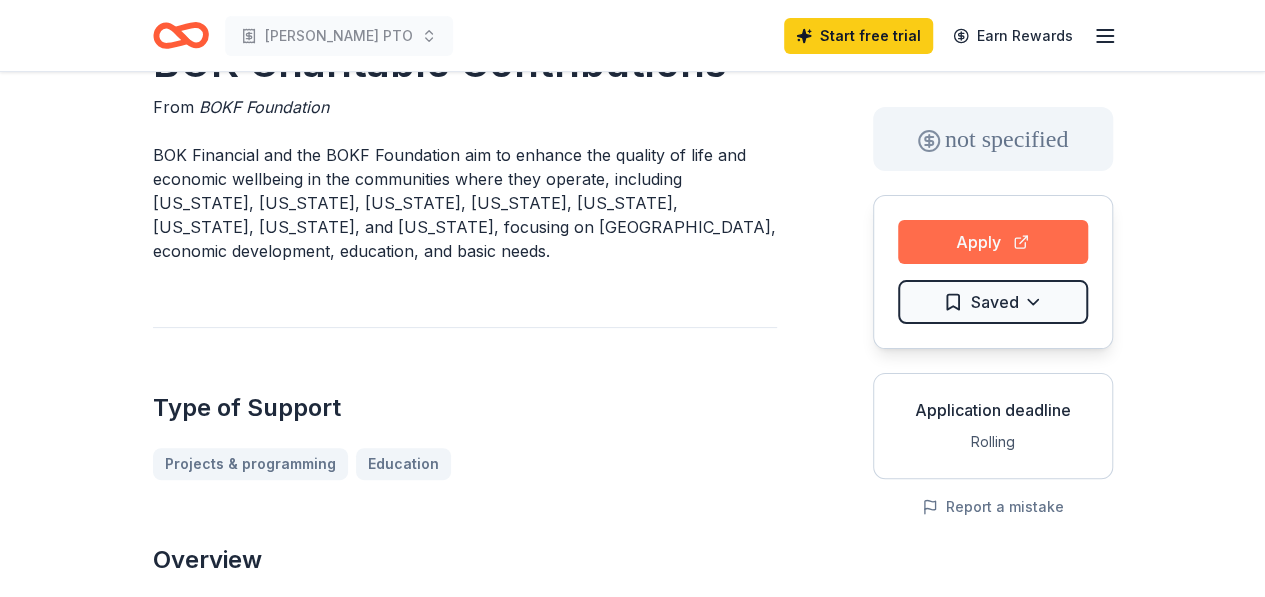 click on "Apply" at bounding box center (993, 242) 